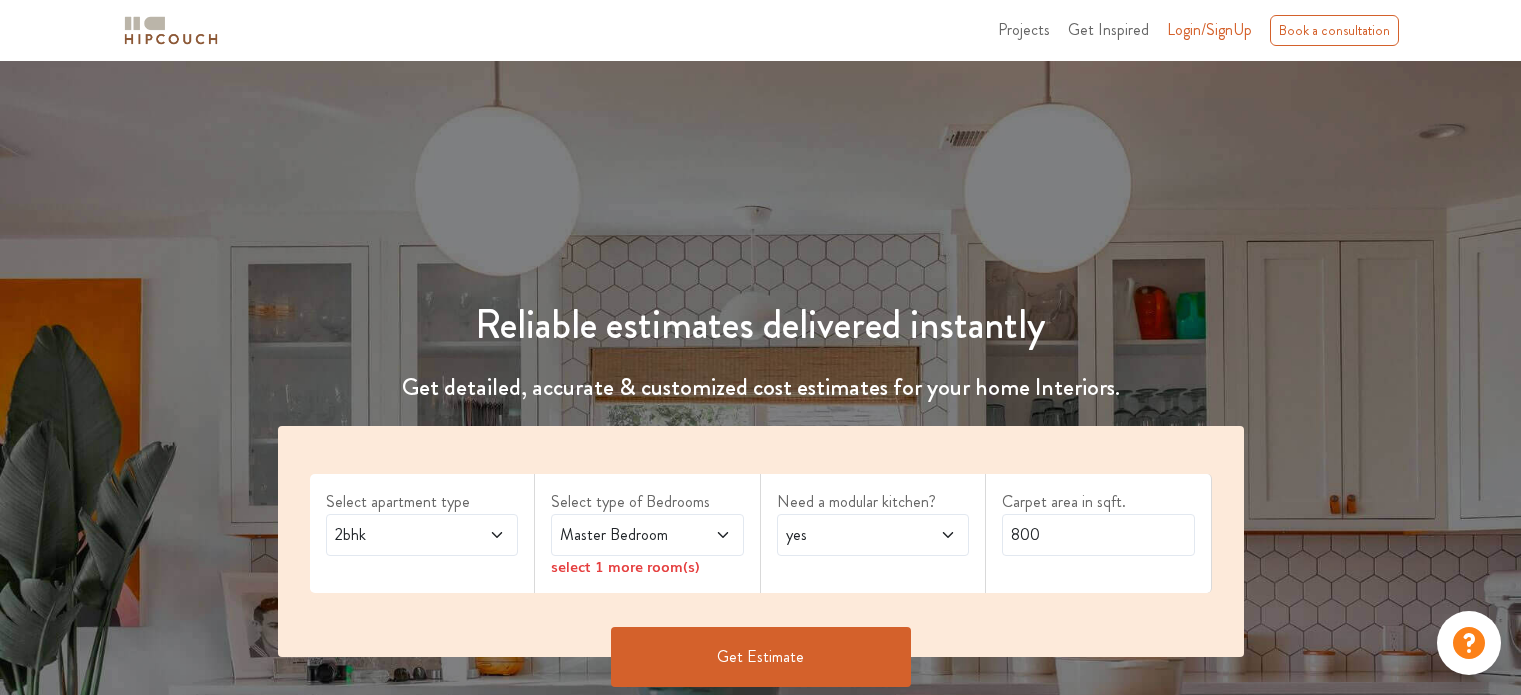 scroll, scrollTop: 0, scrollLeft: 0, axis: both 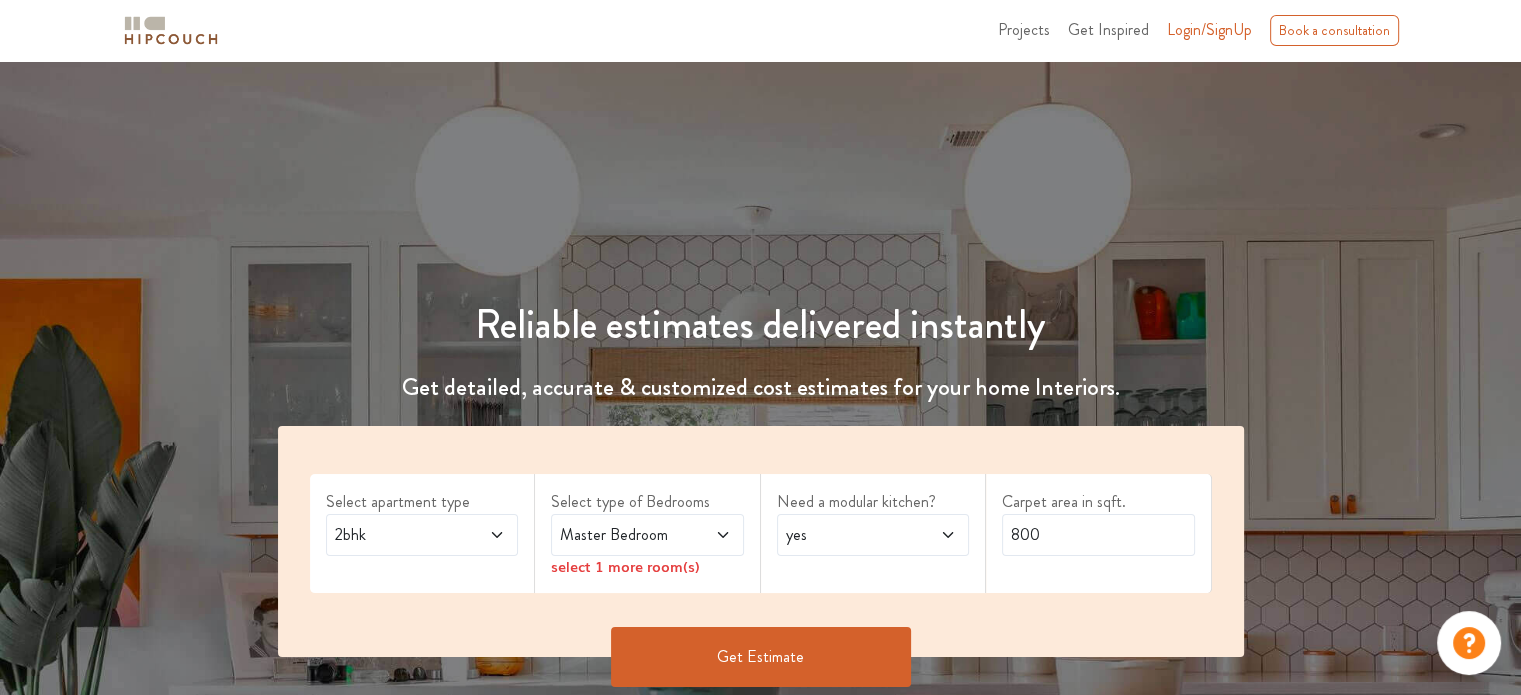 click on "Select apartment type 2bhk" at bounding box center (423, 533) 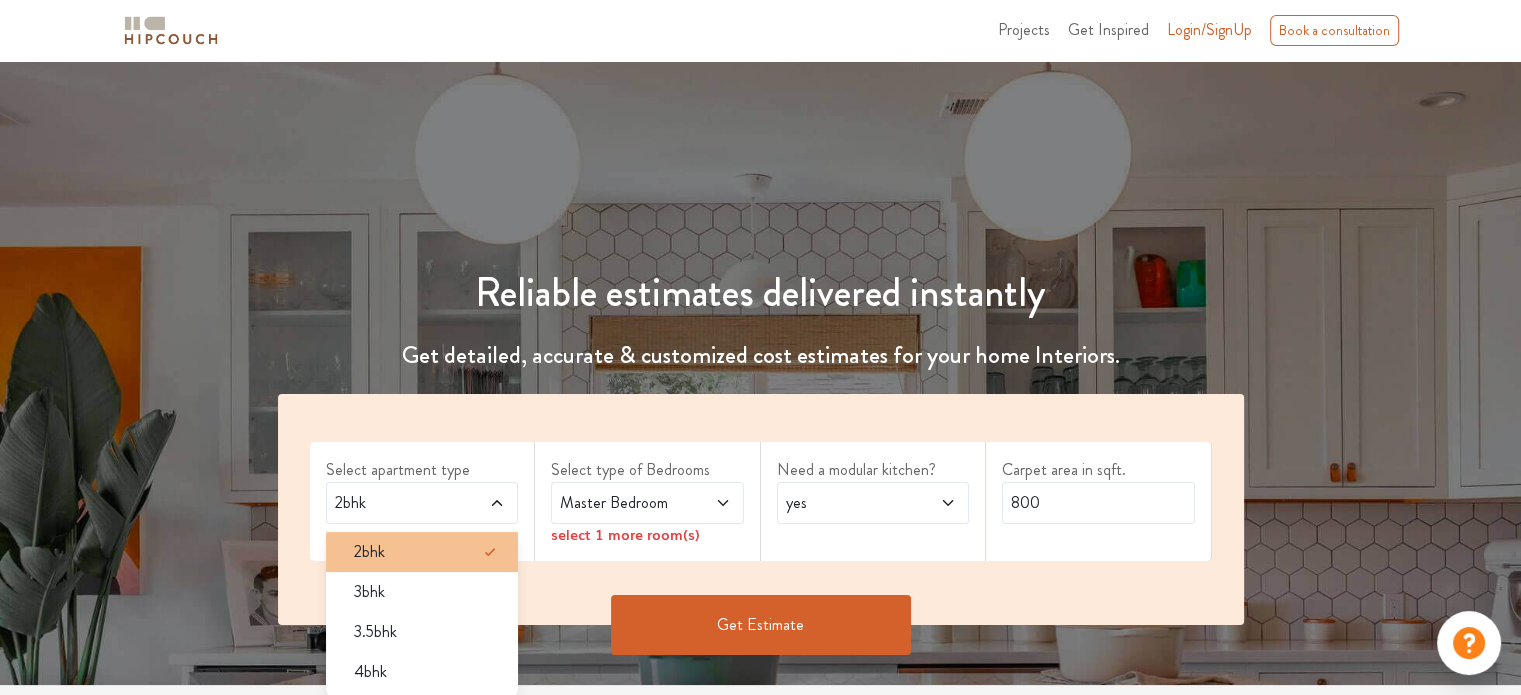 scroll, scrollTop: 200, scrollLeft: 0, axis: vertical 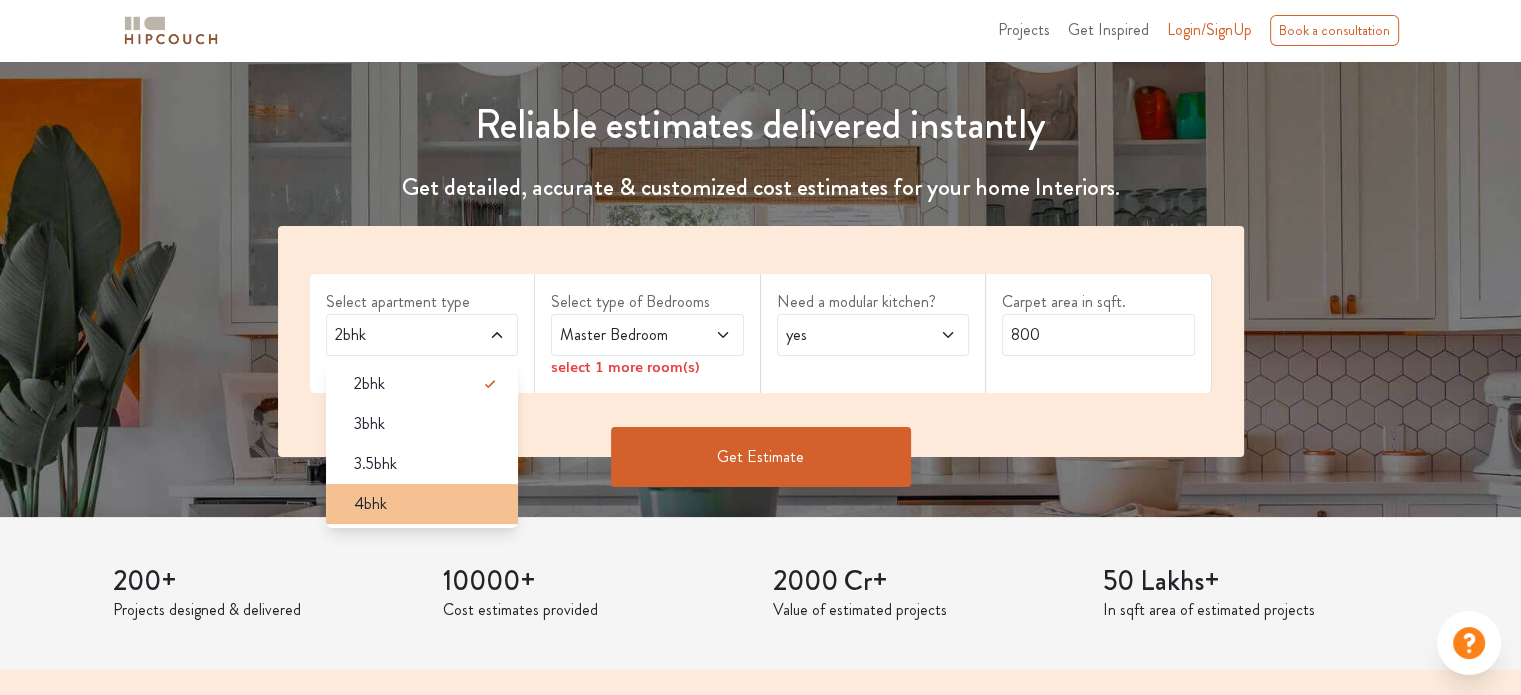 click on "4bhk" at bounding box center (428, 504) 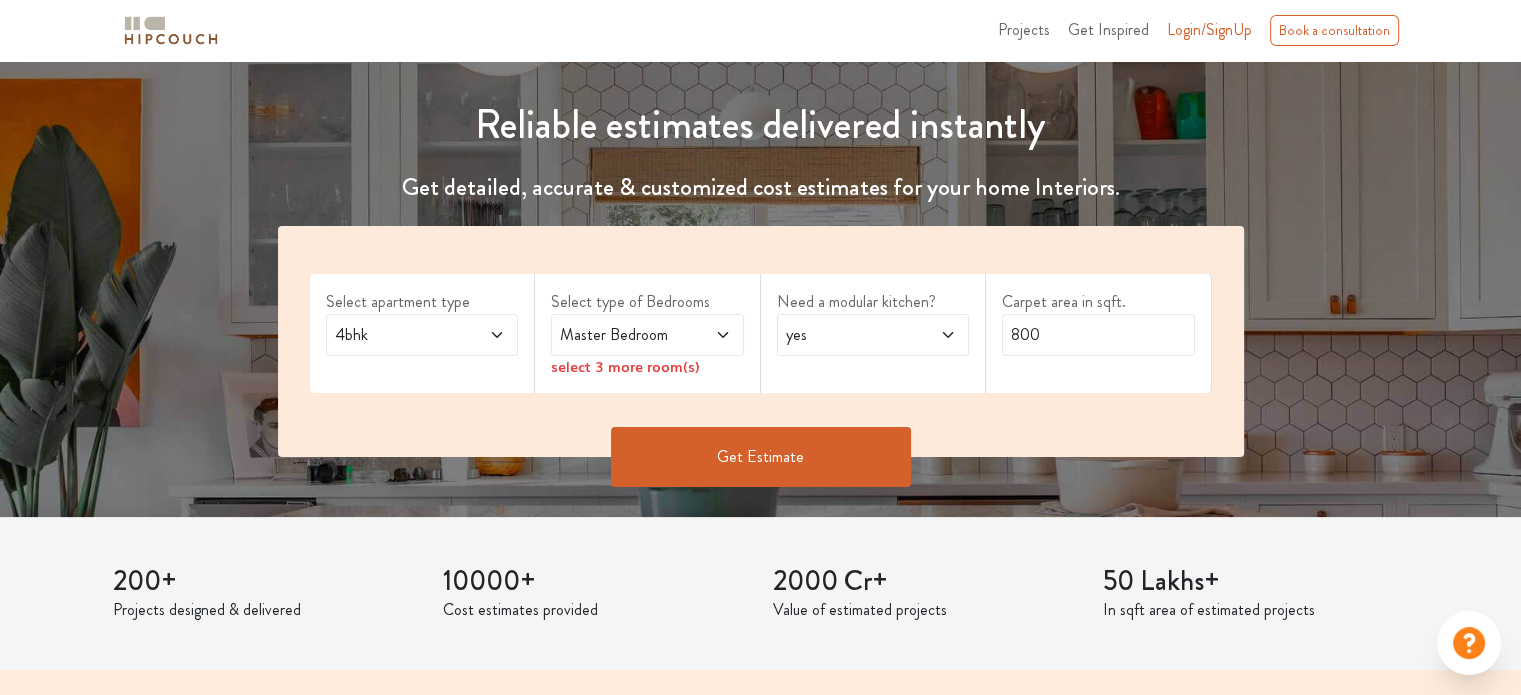 click on "Master Bedroom" at bounding box center [621, 335] 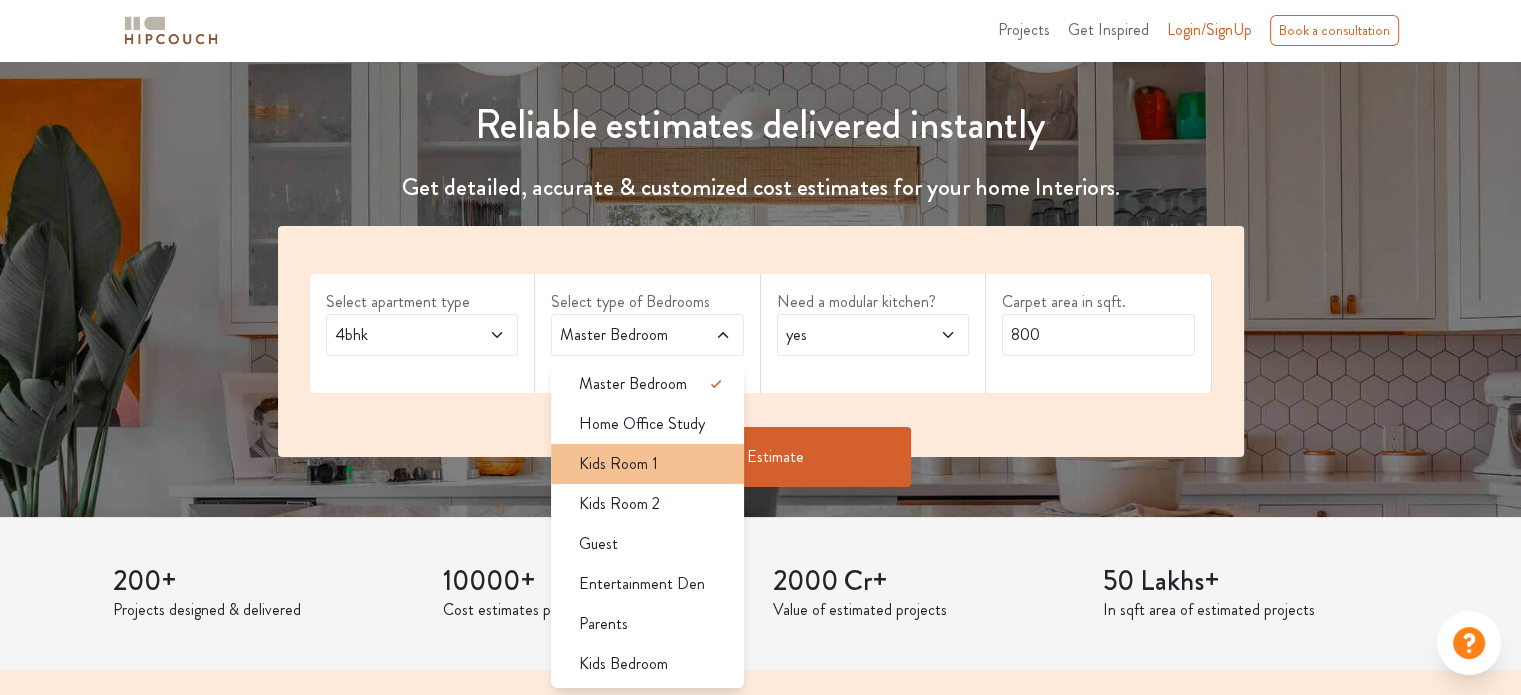 click on "Kids Room 1" at bounding box center (647, 464) 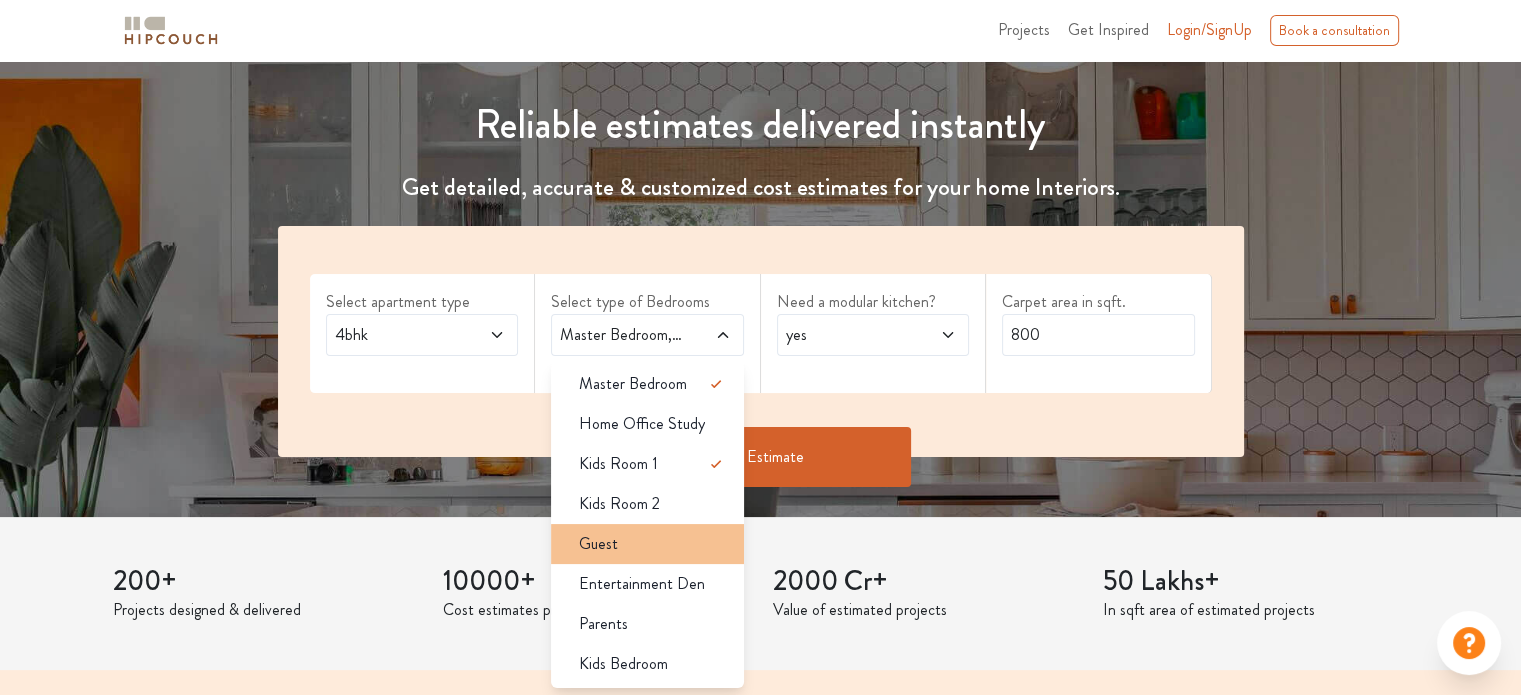 click on "Guest" at bounding box center [653, 544] 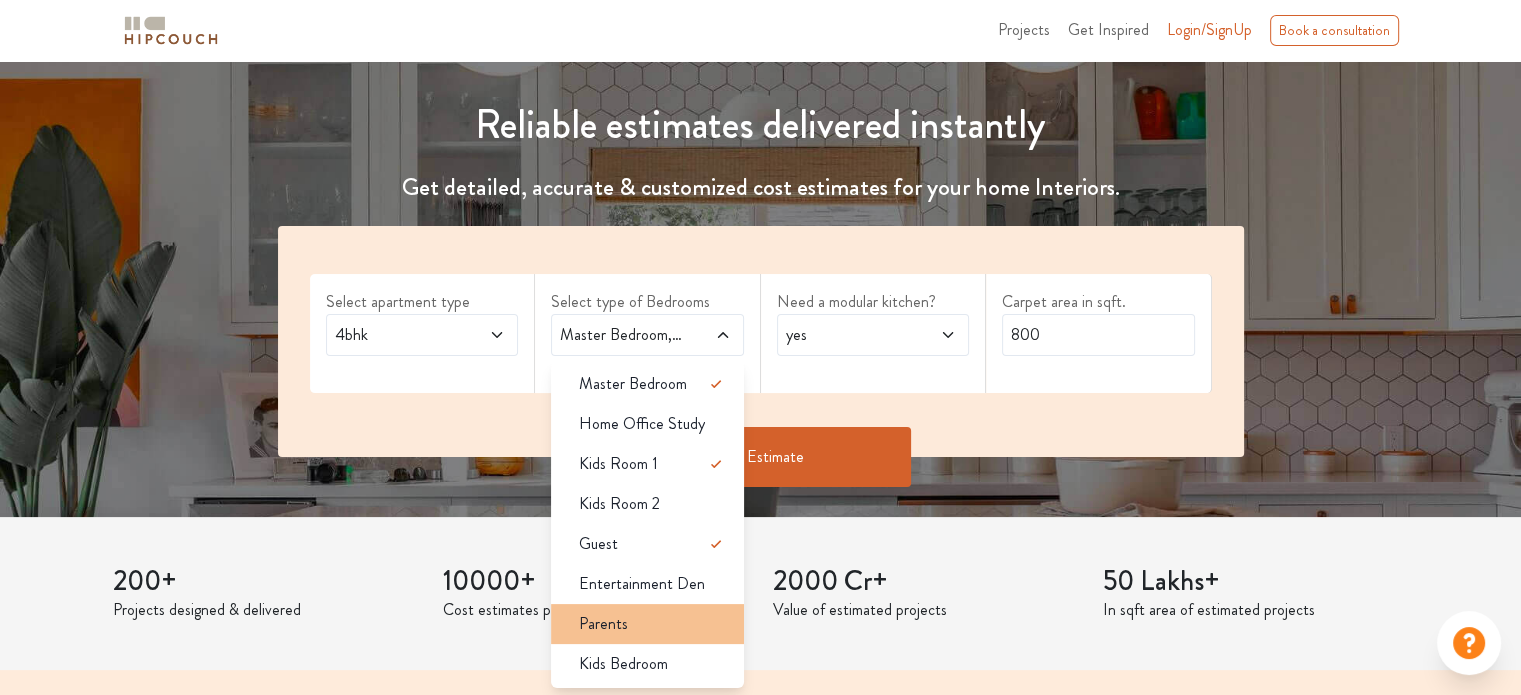 click on "Parents" at bounding box center [653, 624] 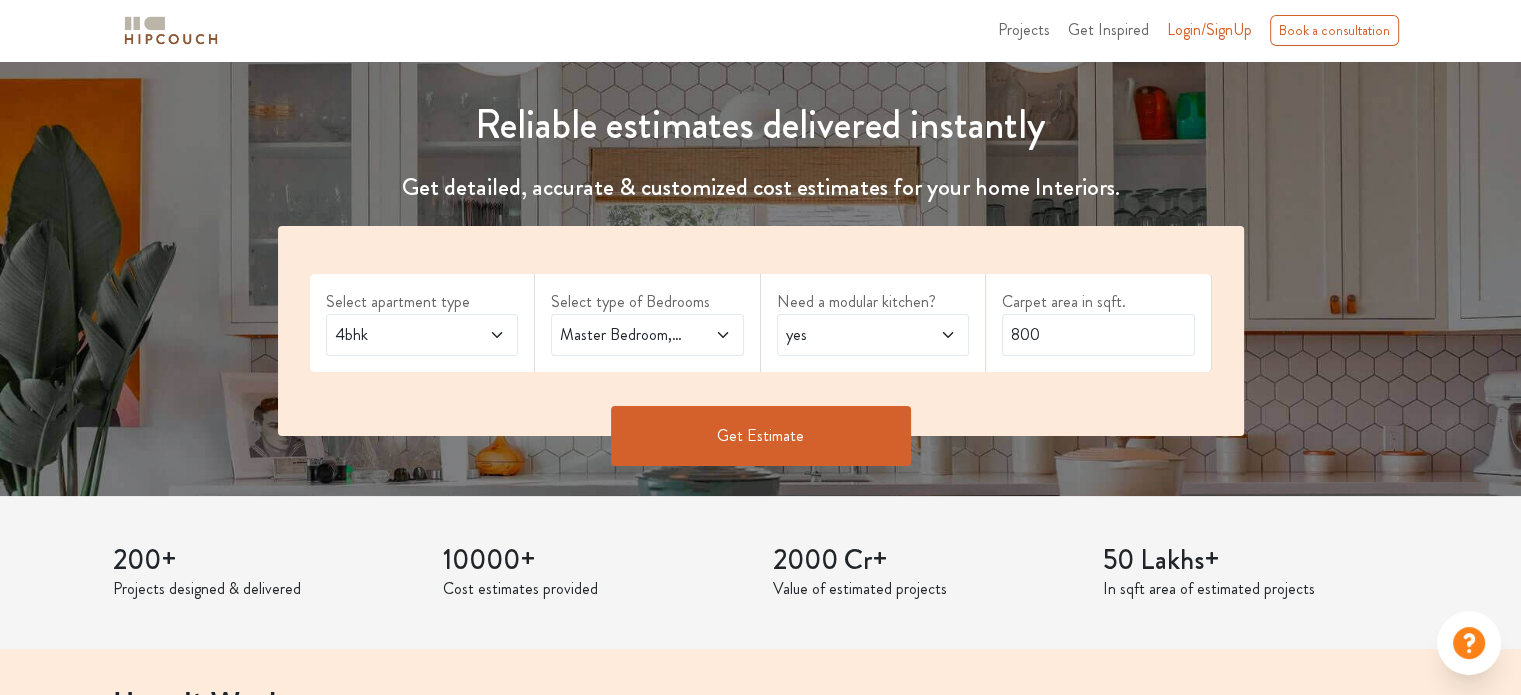 click on "Master Bedroom,Kids Room 1,Guest,Parents" at bounding box center (621, 335) 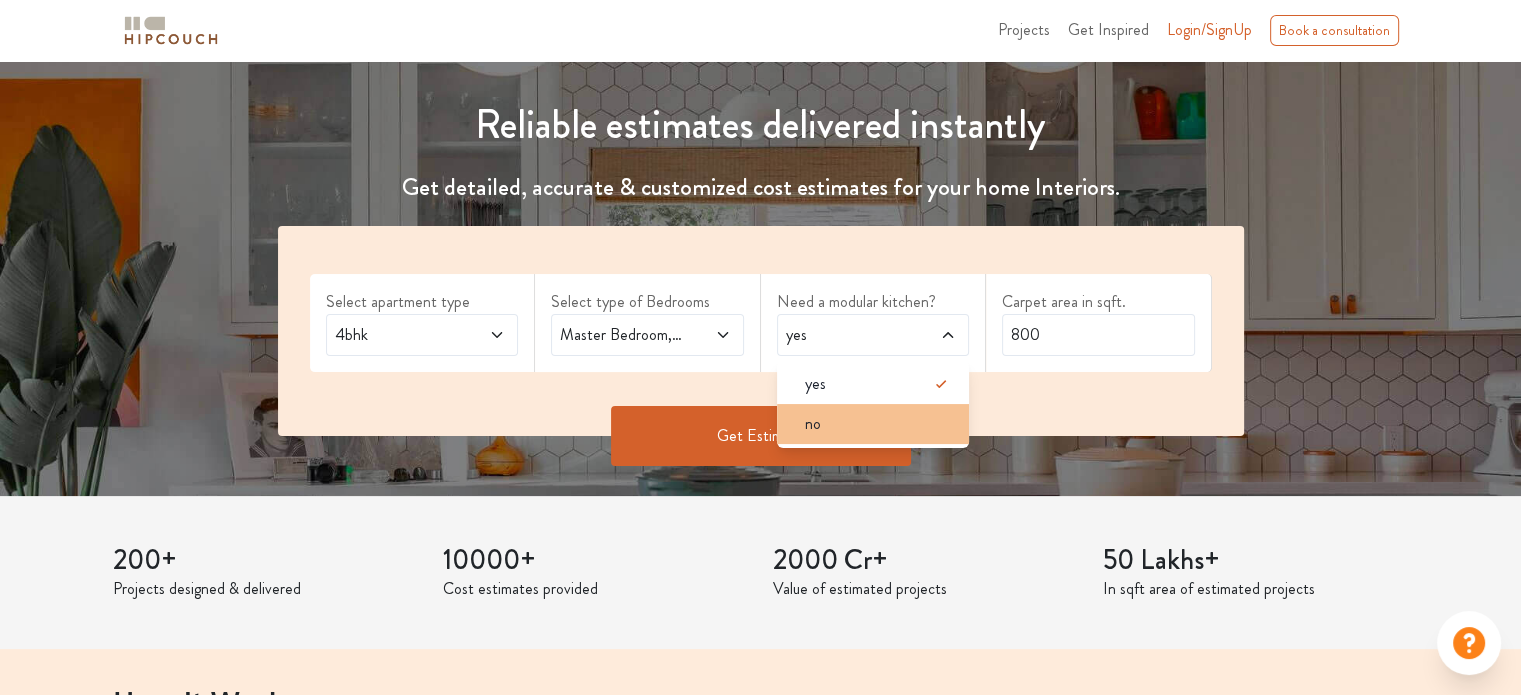 click on "no" at bounding box center [879, 424] 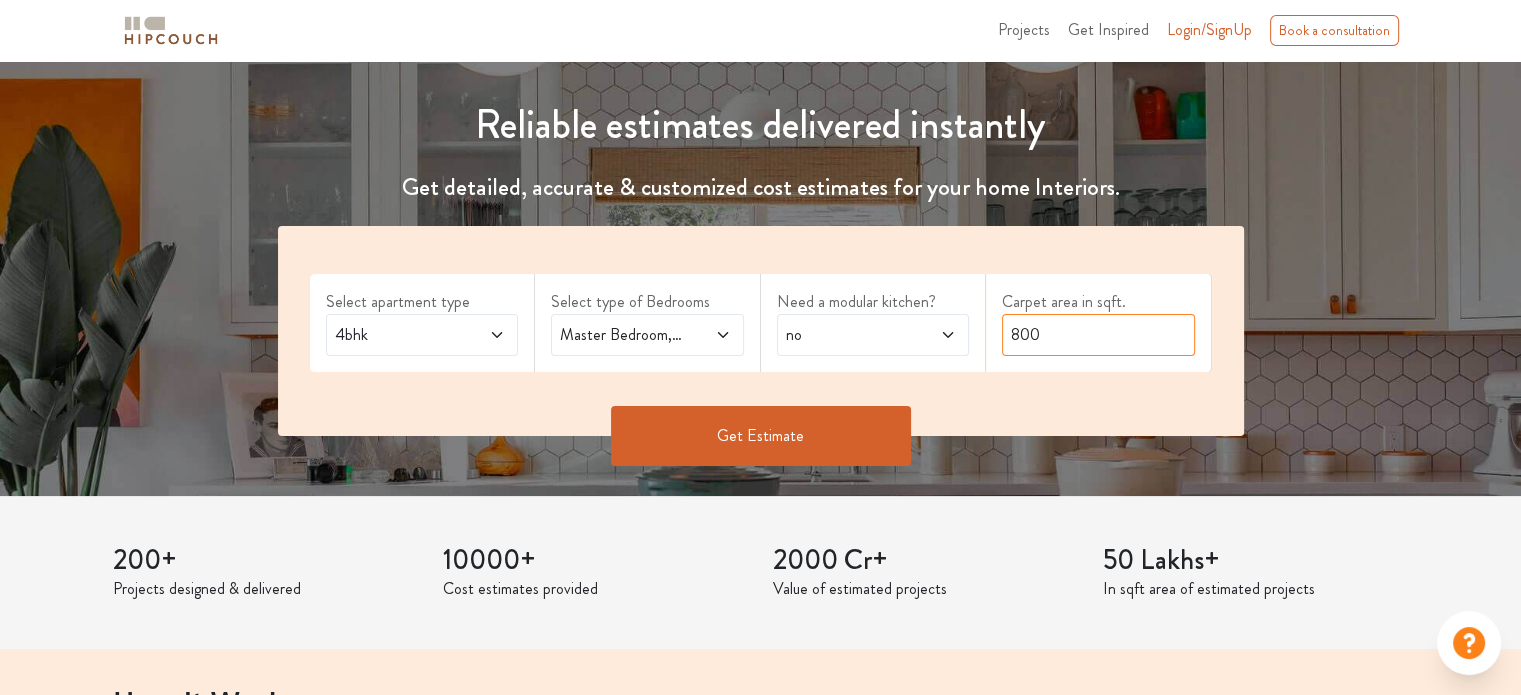 drag, startPoint x: 1068, startPoint y: 339, endPoint x: 991, endPoint y: 343, distance: 77.10383 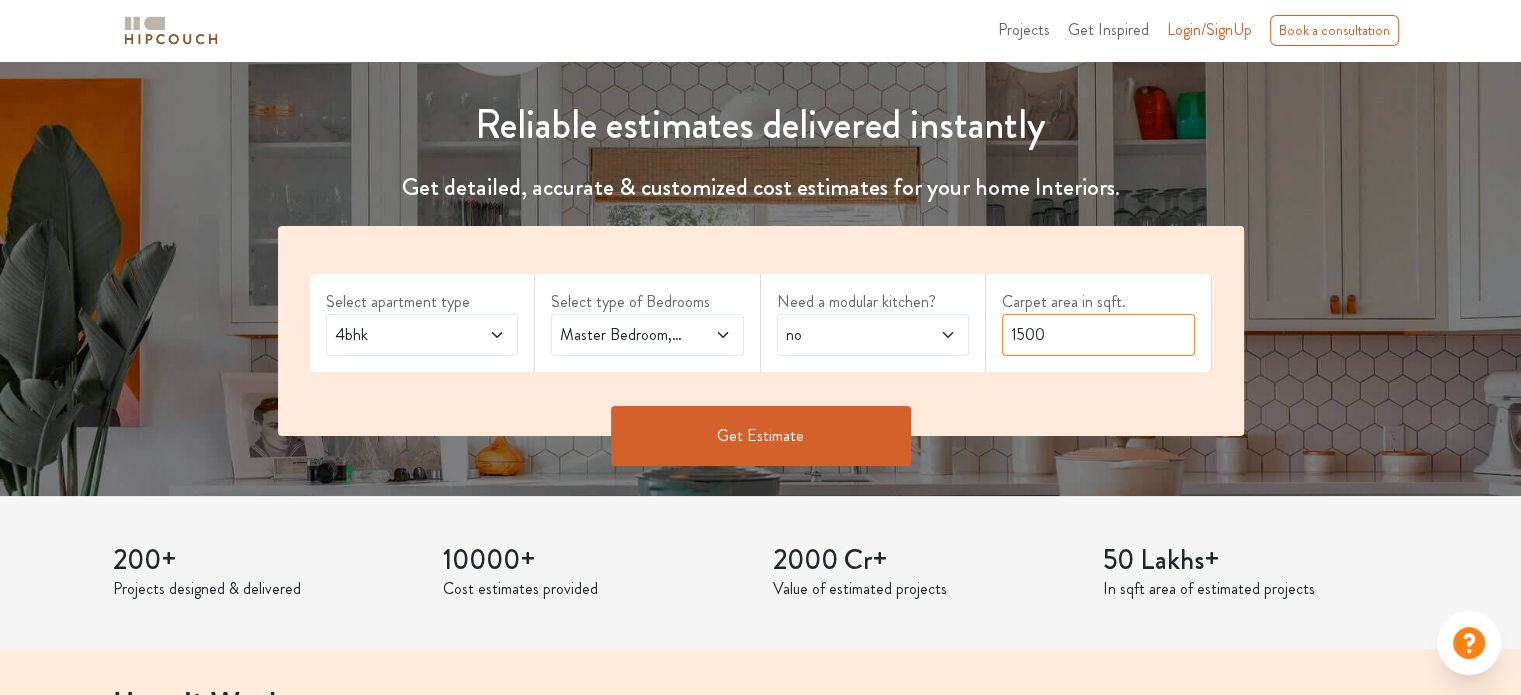 type on "1500" 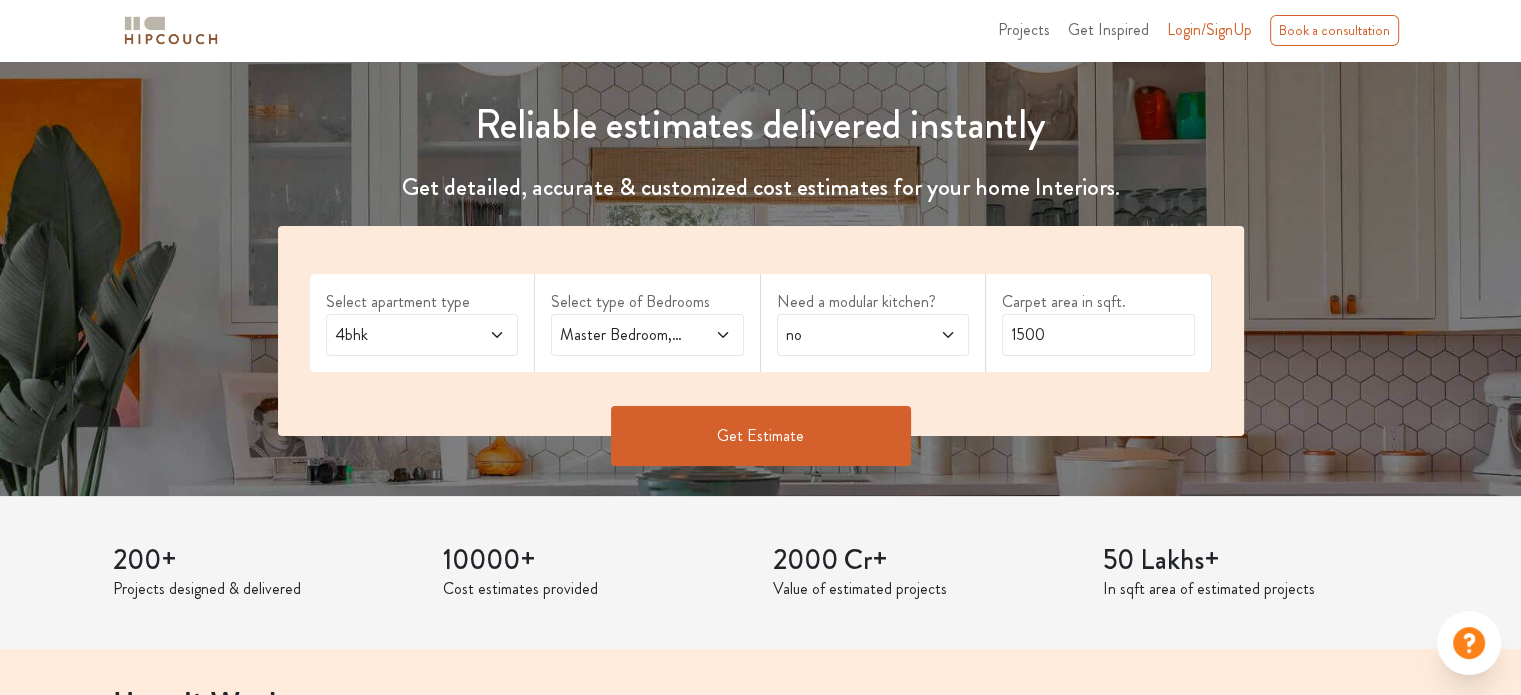 click on "Select apartment type 4bhk Select type of Bedrooms Master Bedroom,Kids Room 1,Guest,Parents Need a modular kitchen? no Carpet area in sqft. 1500" at bounding box center (761, 331) 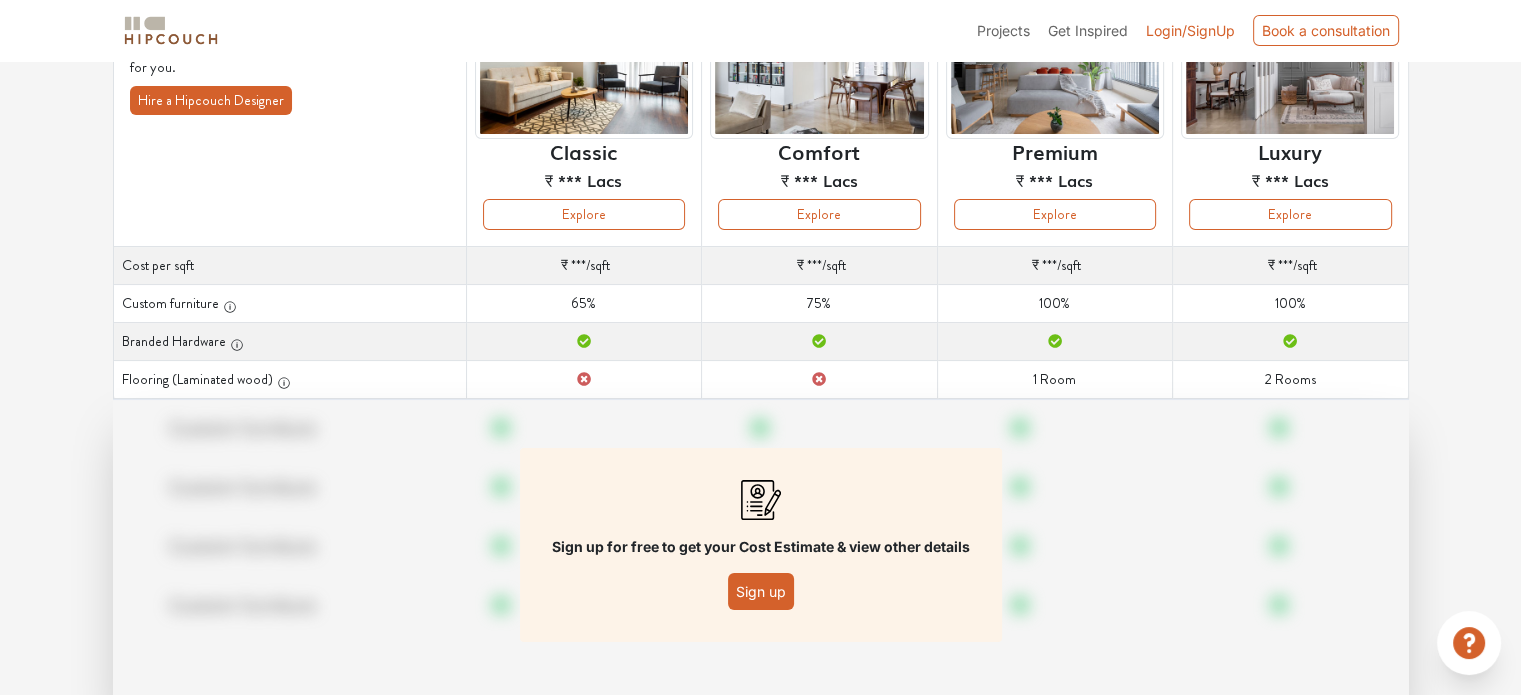scroll, scrollTop: 288, scrollLeft: 0, axis: vertical 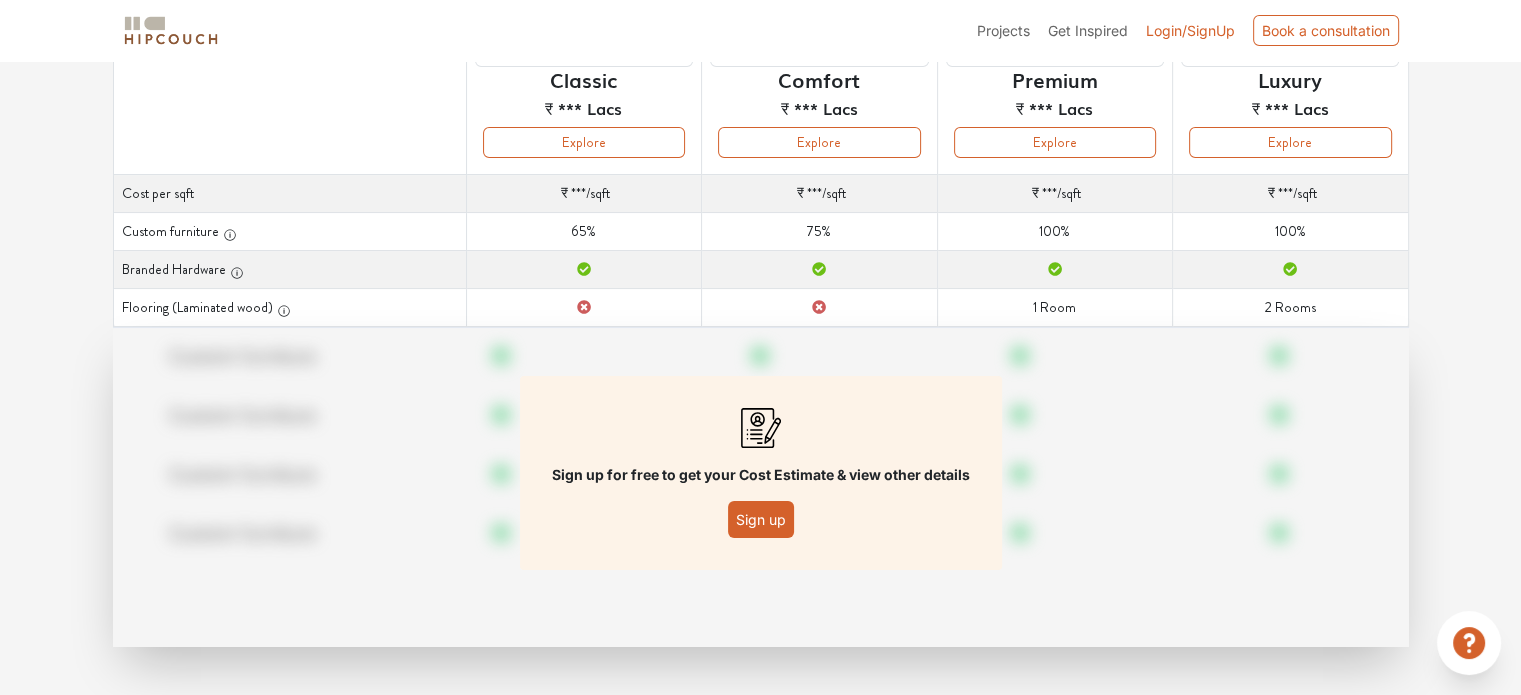 click on "Sign up" at bounding box center (761, 519) 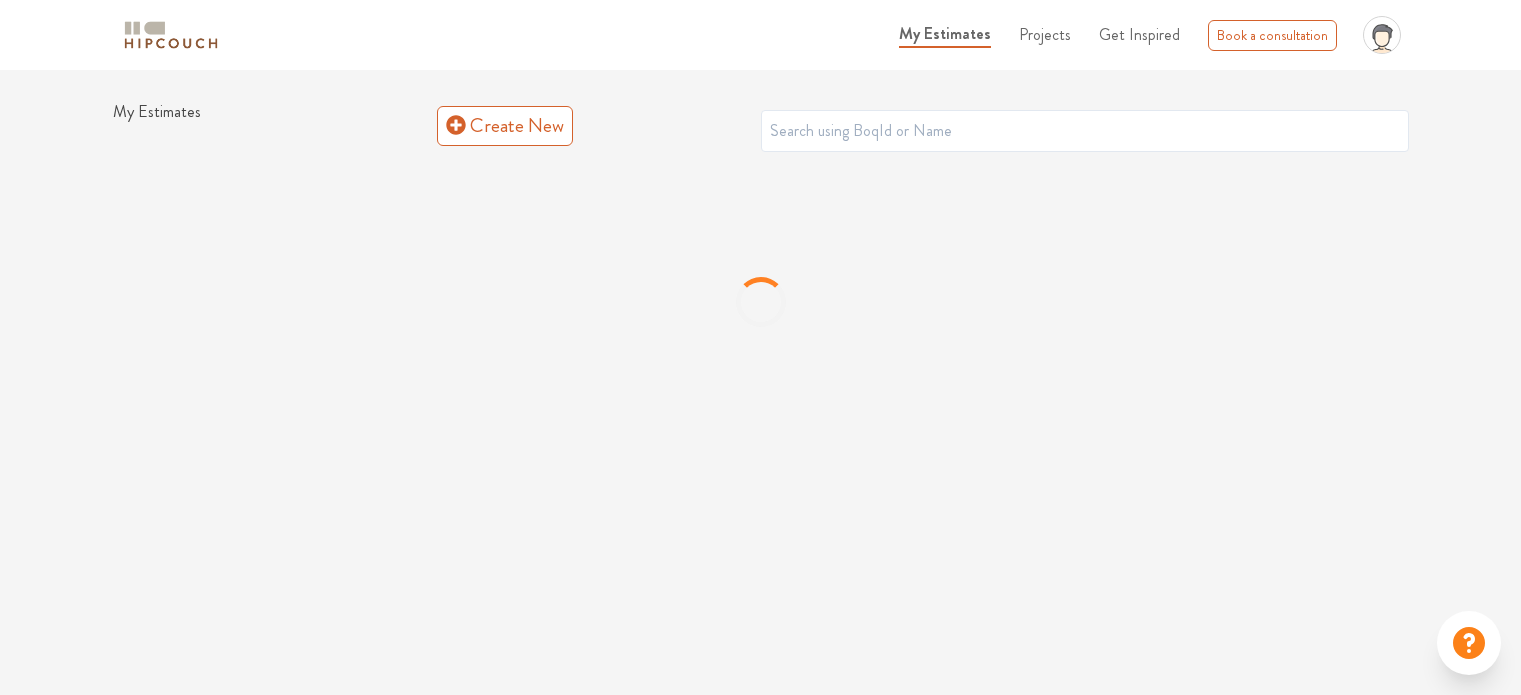 scroll, scrollTop: 0, scrollLeft: 0, axis: both 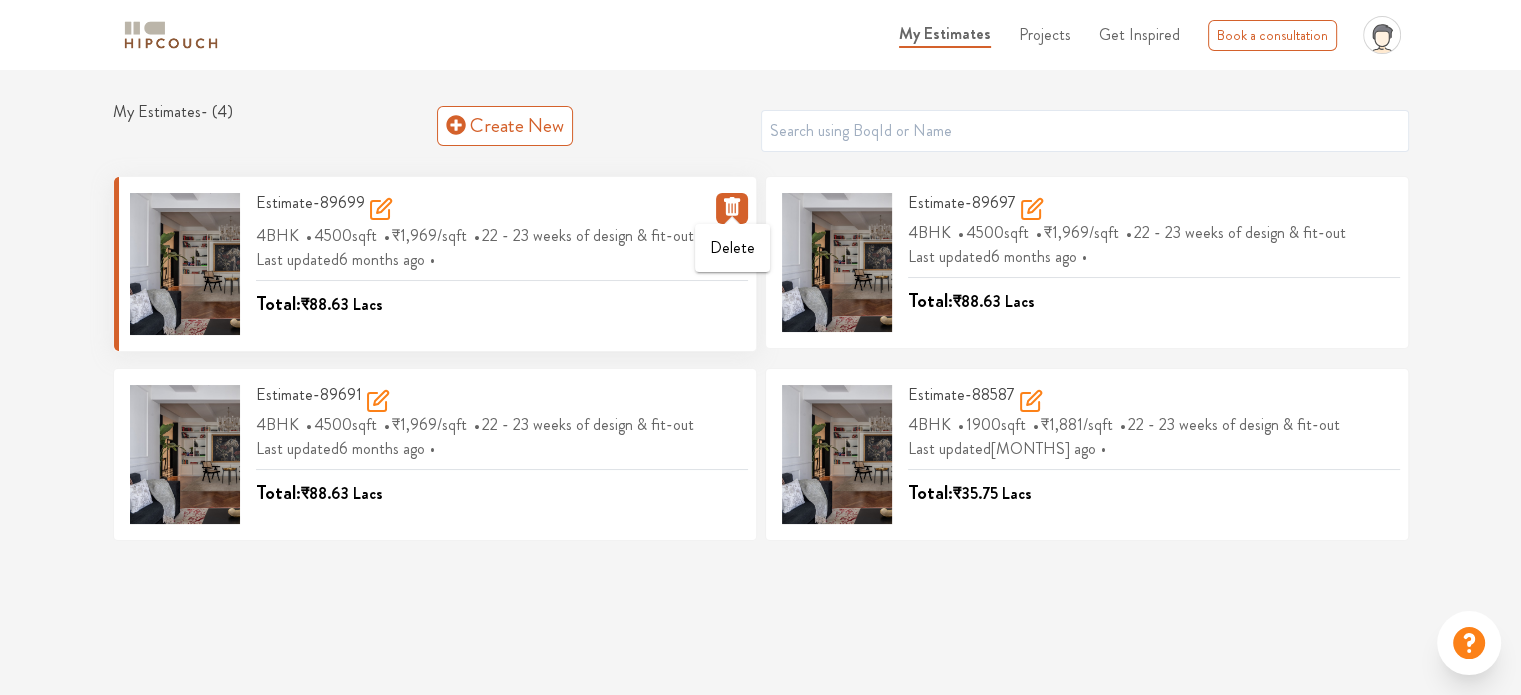 click 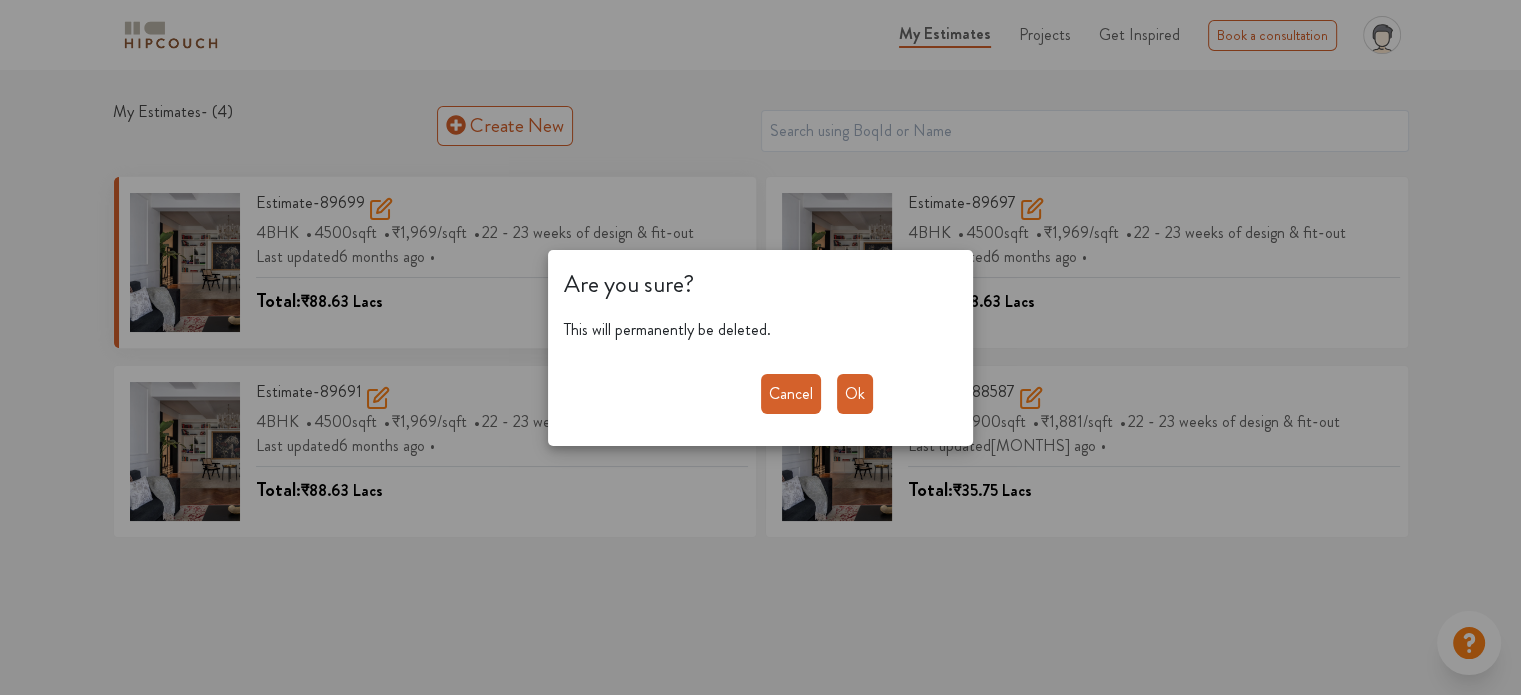 click on "Ok" at bounding box center [855, 394] 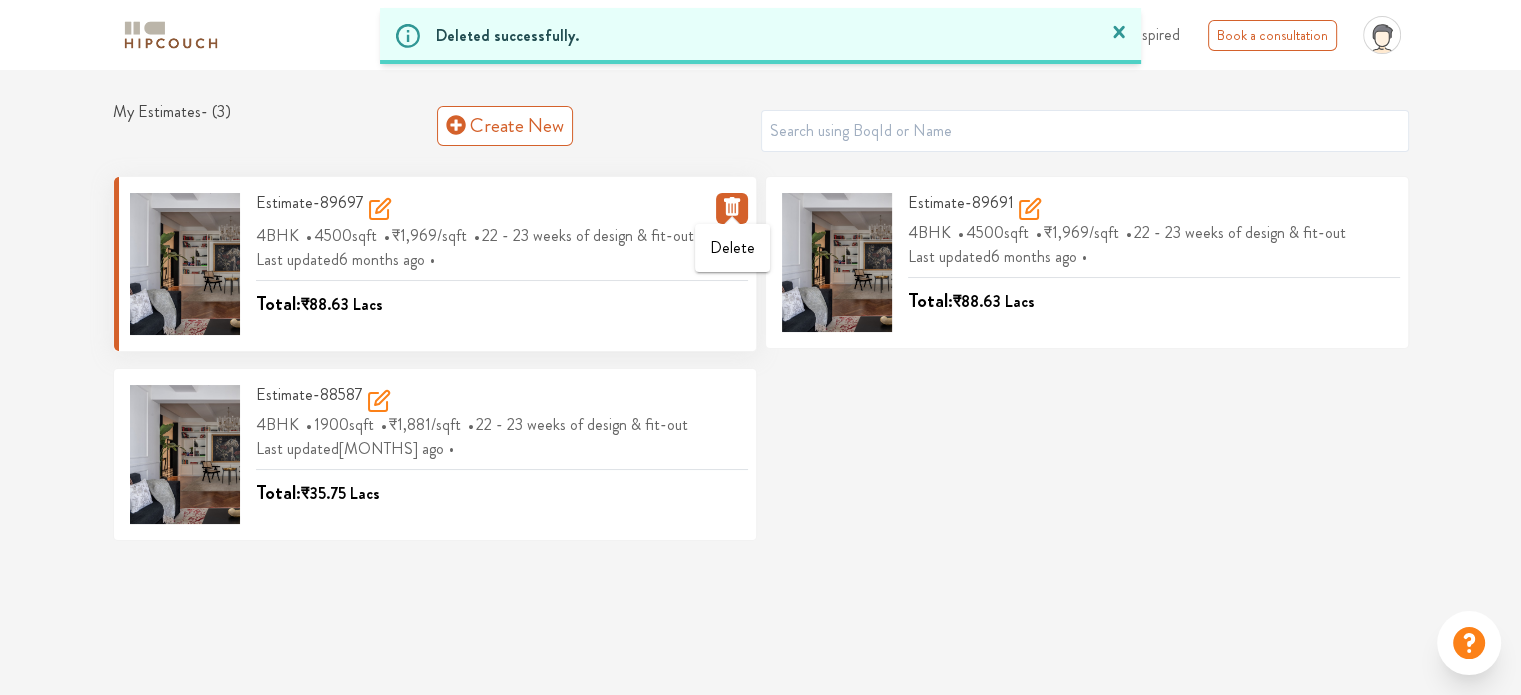 click 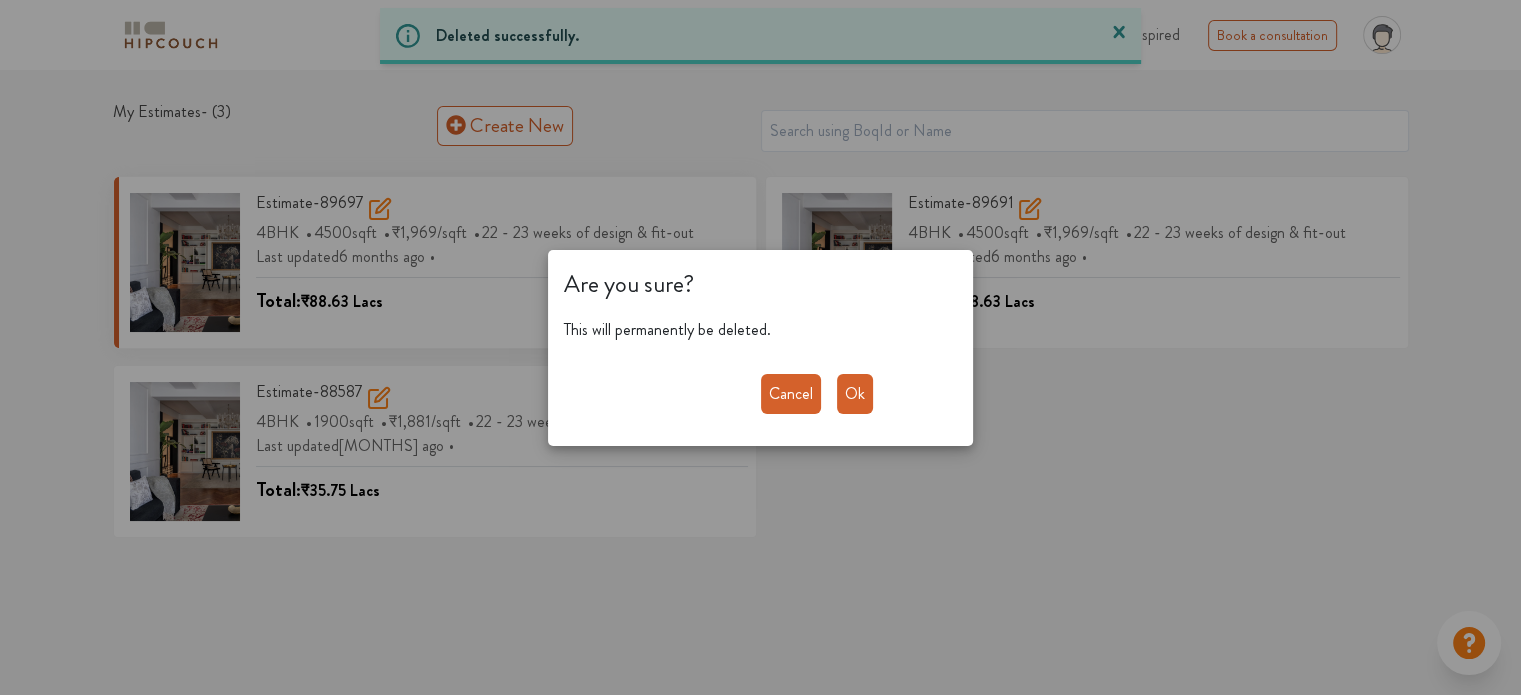 click on "Cancel Ok" at bounding box center (851, 394) 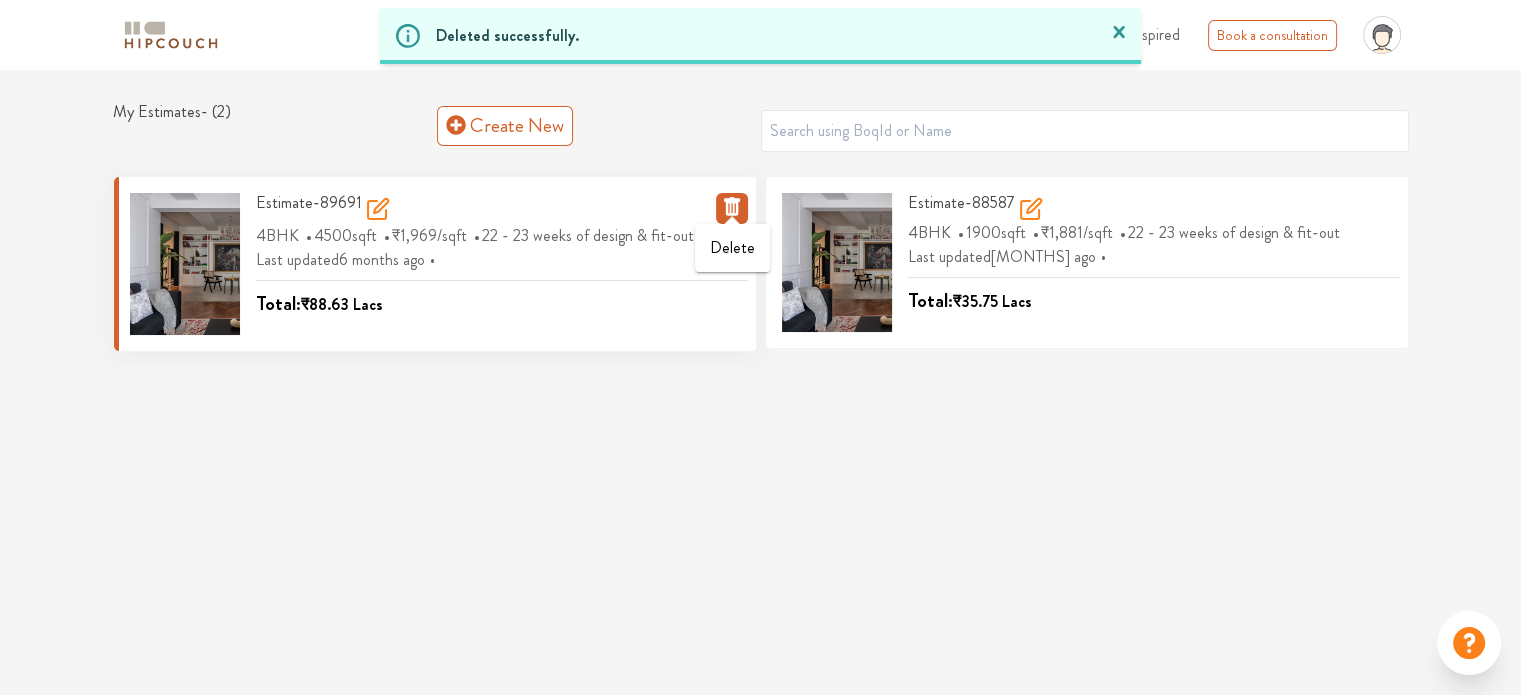 click 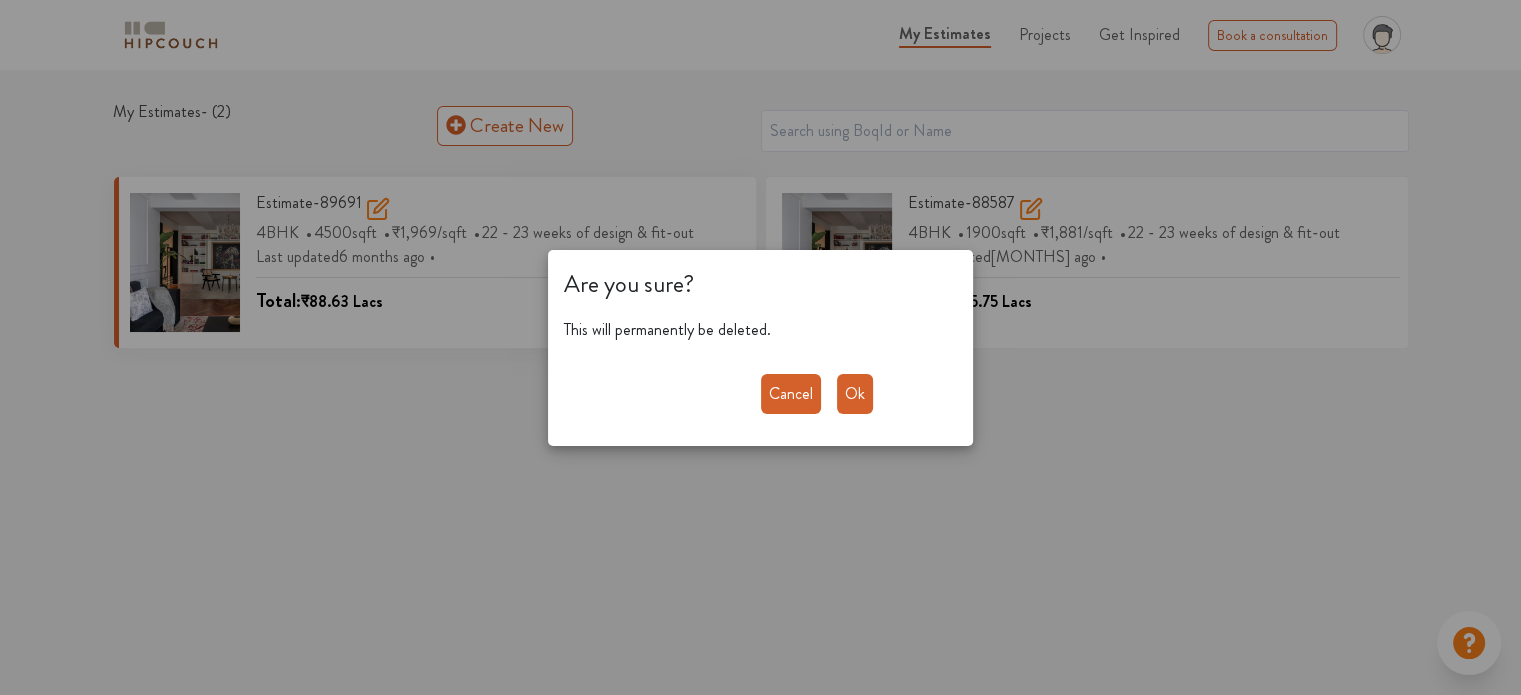 click on "Ok" at bounding box center [855, 394] 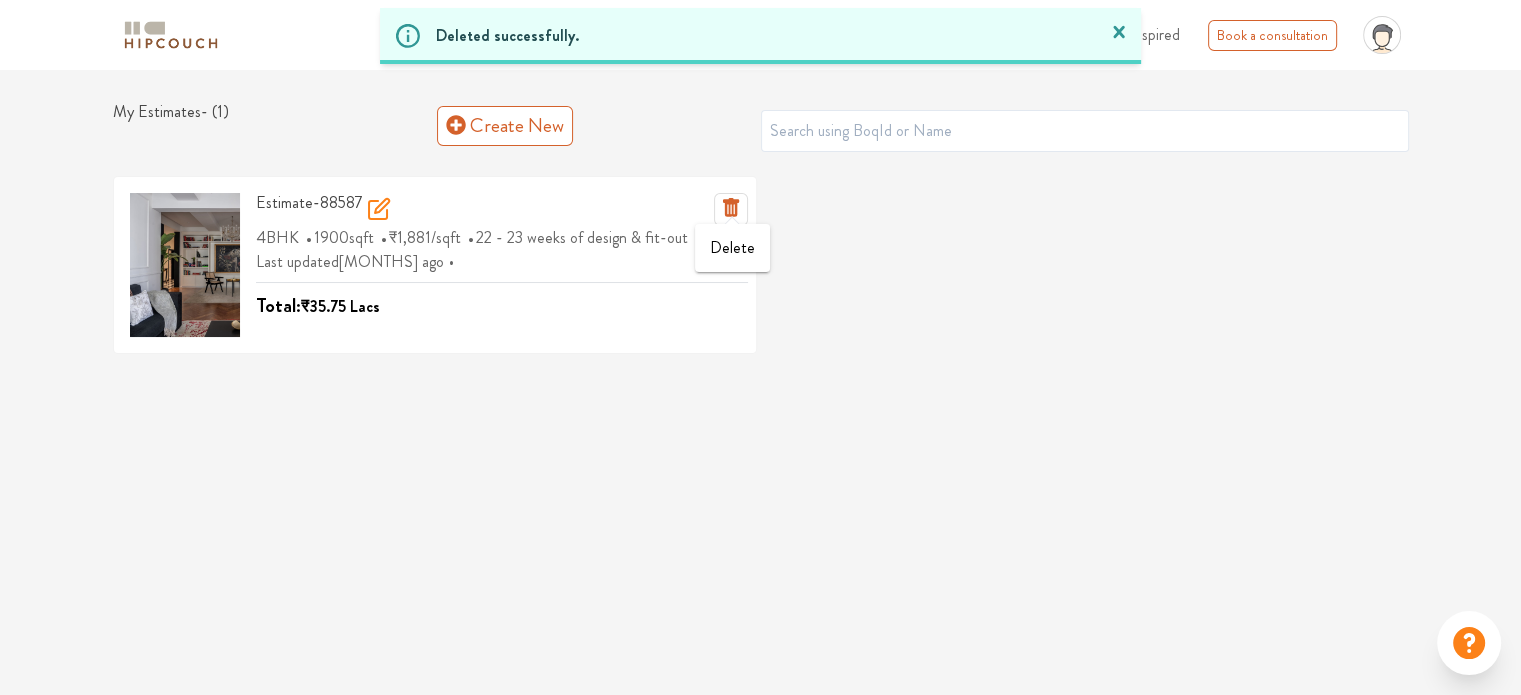 click at bounding box center (732, 218) 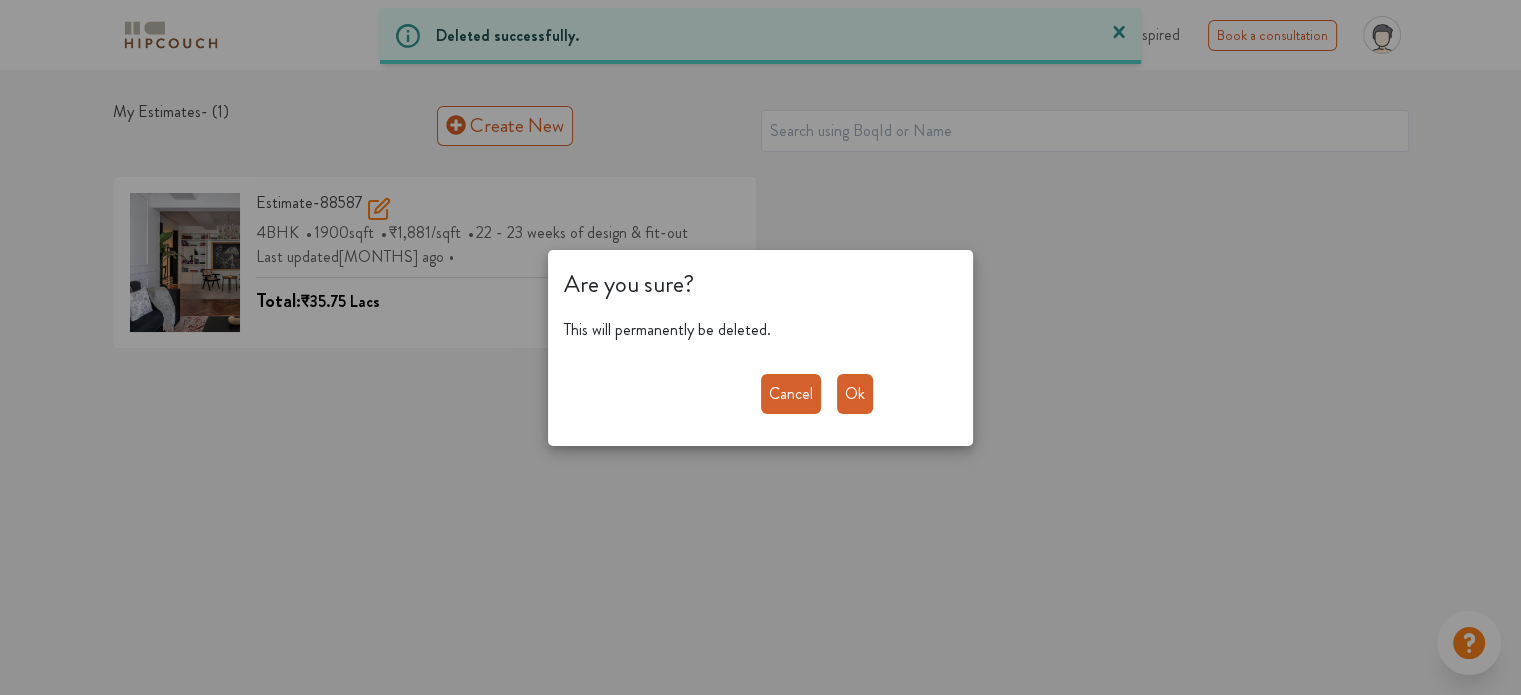 click on "Ok" at bounding box center [855, 394] 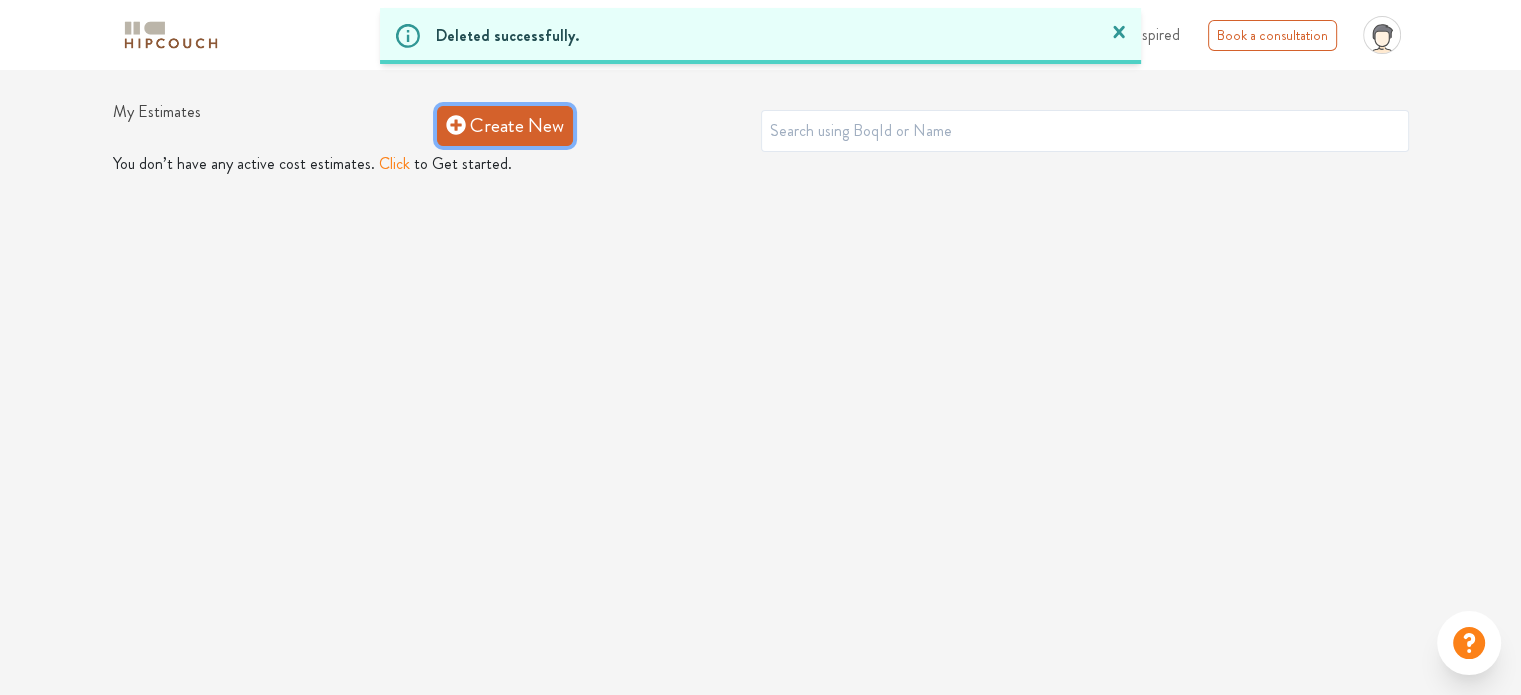 click on "Create New" at bounding box center (505, 126) 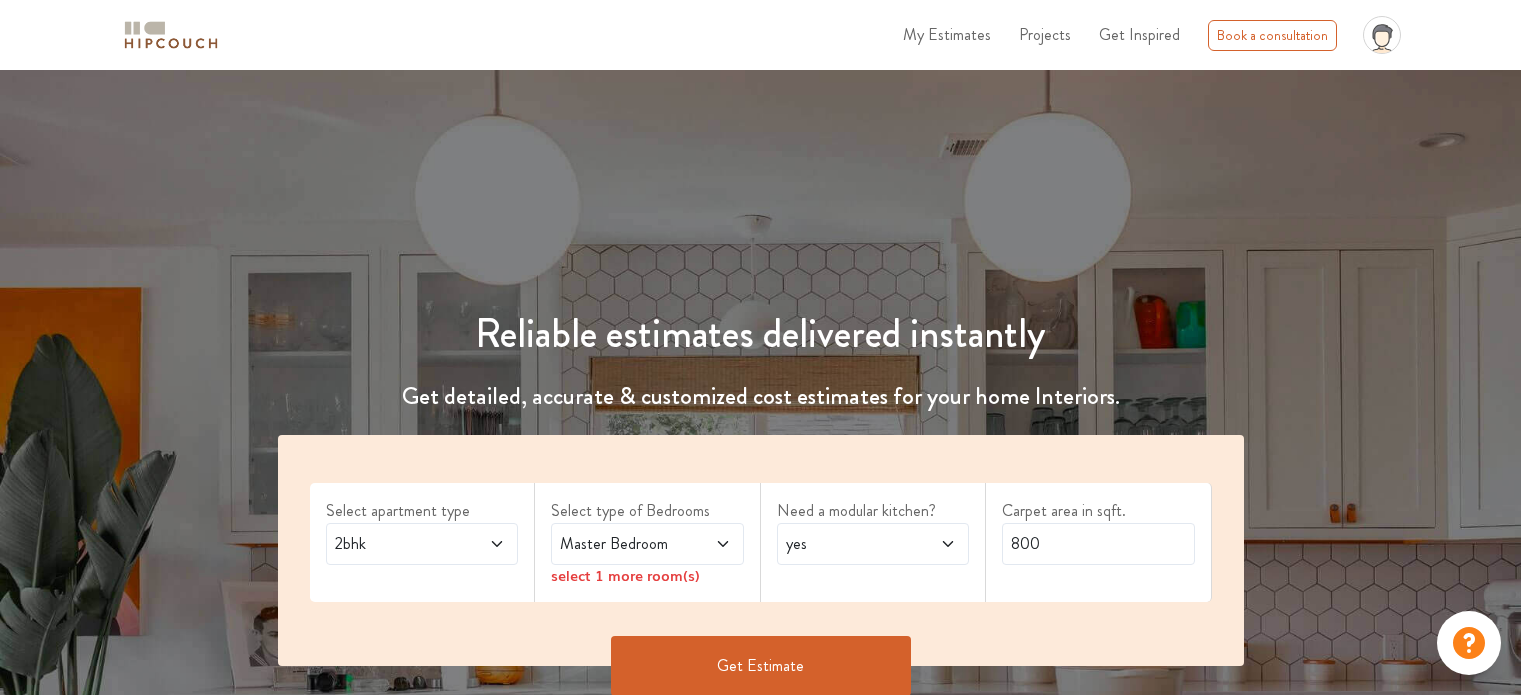 scroll, scrollTop: 0, scrollLeft: 0, axis: both 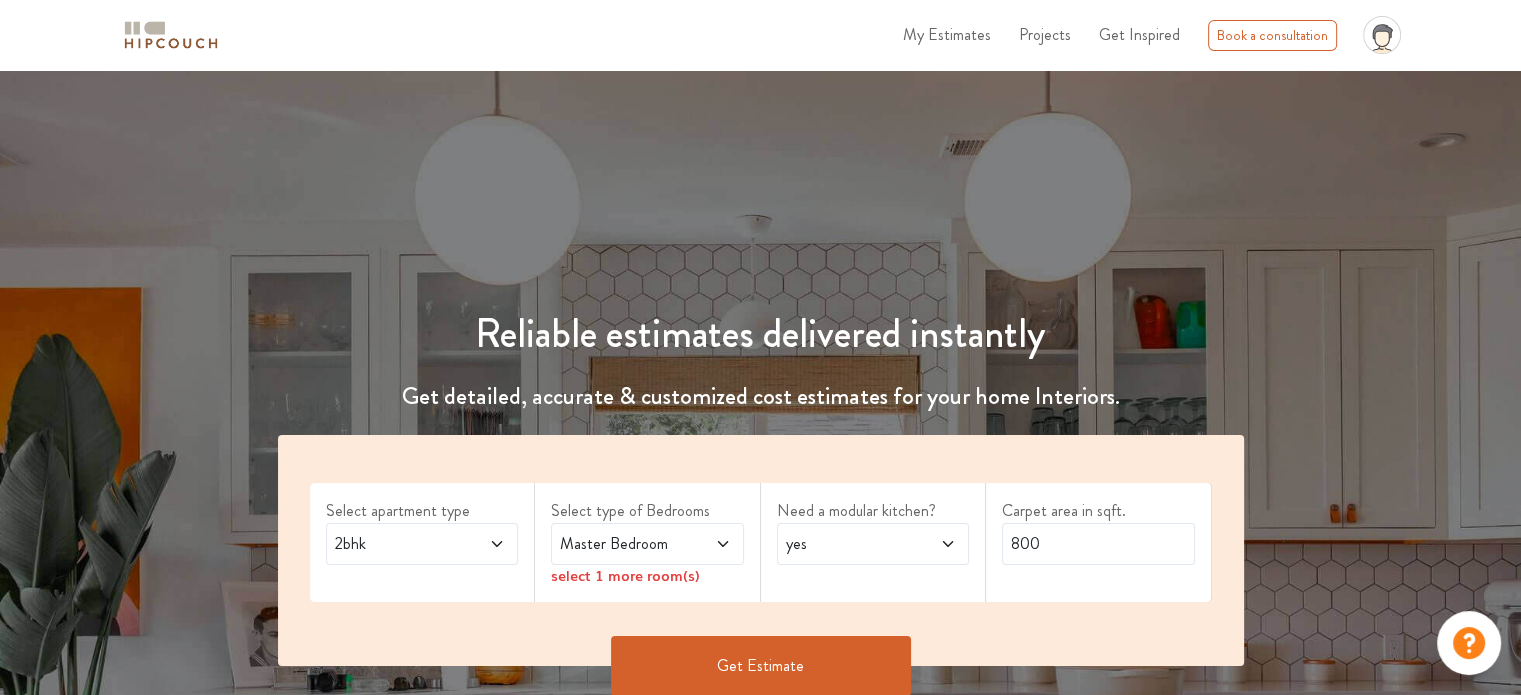 click on "2bhk" at bounding box center [396, 544] 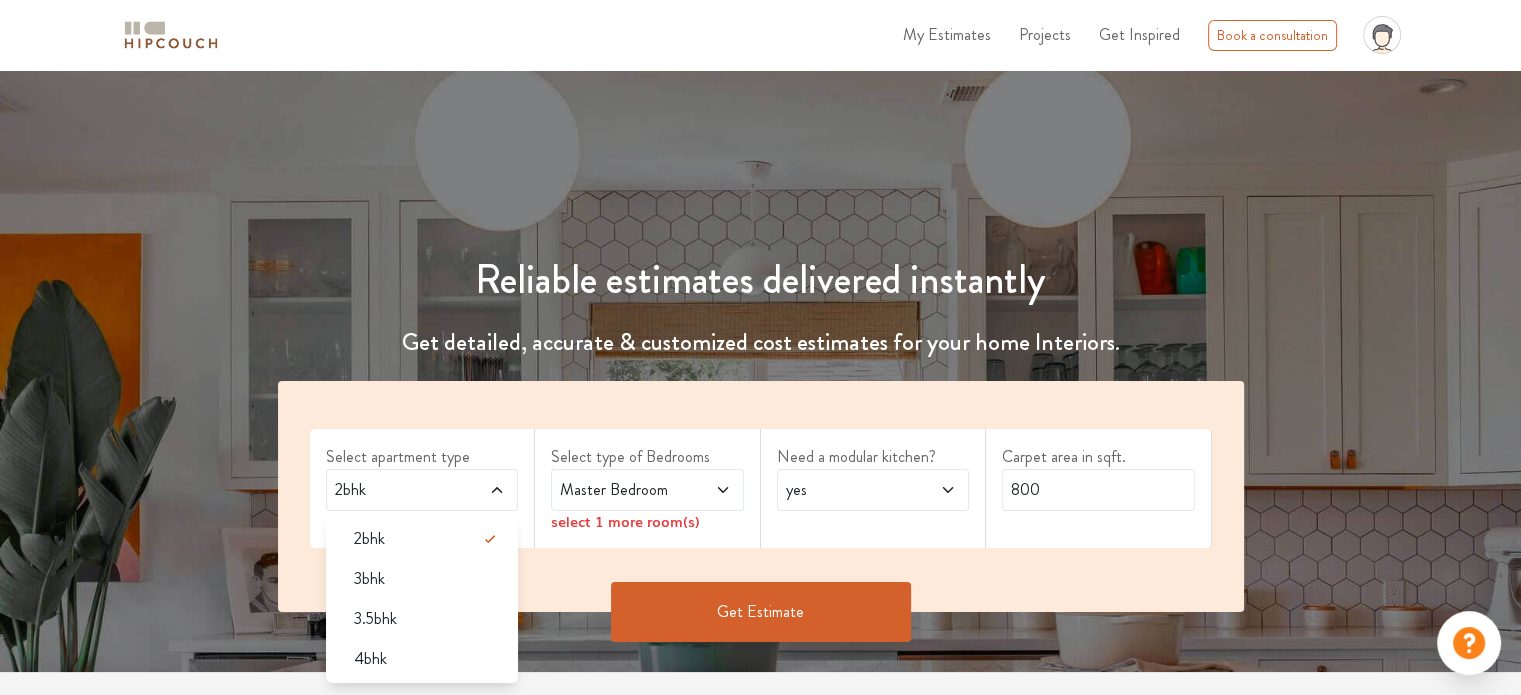 scroll, scrollTop: 200, scrollLeft: 0, axis: vertical 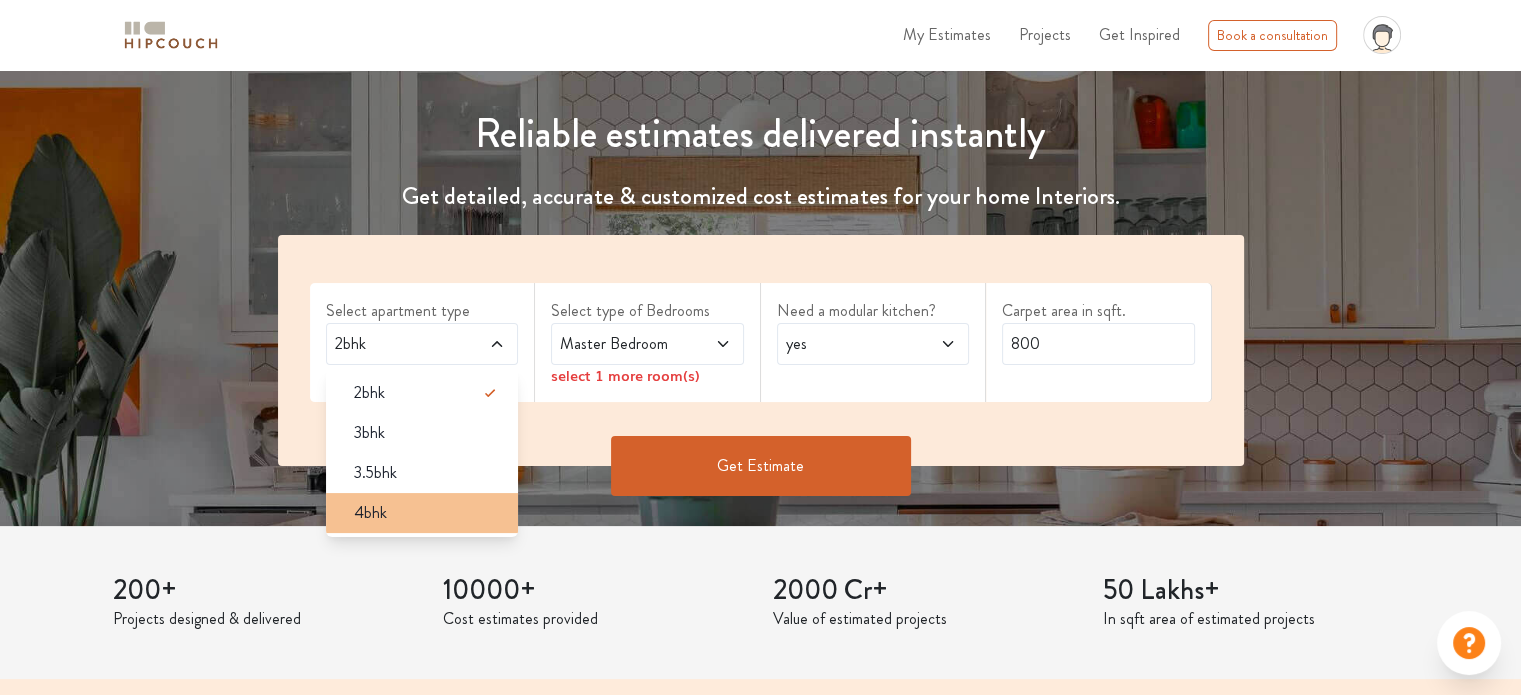 click on "4bhk" at bounding box center (428, 513) 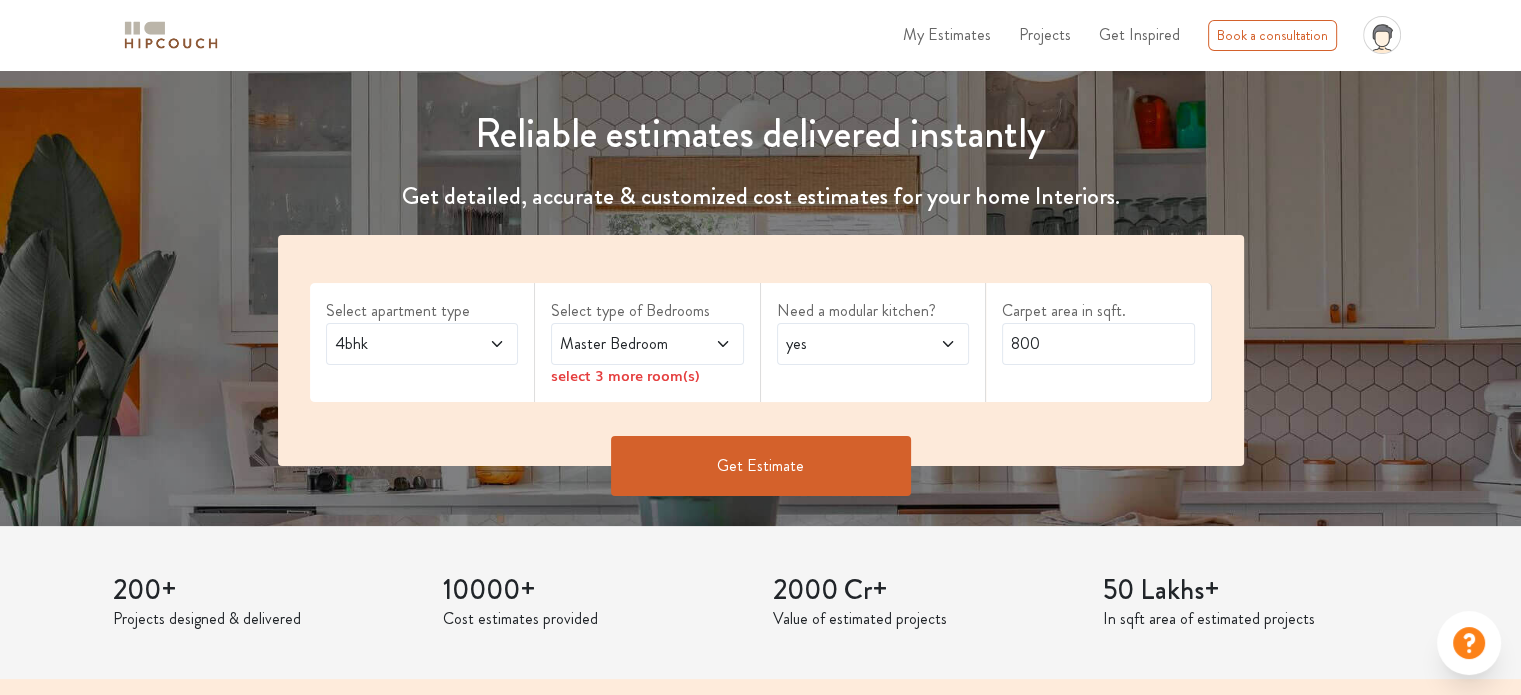 click on "Select type of Bedrooms" at bounding box center (647, 311) 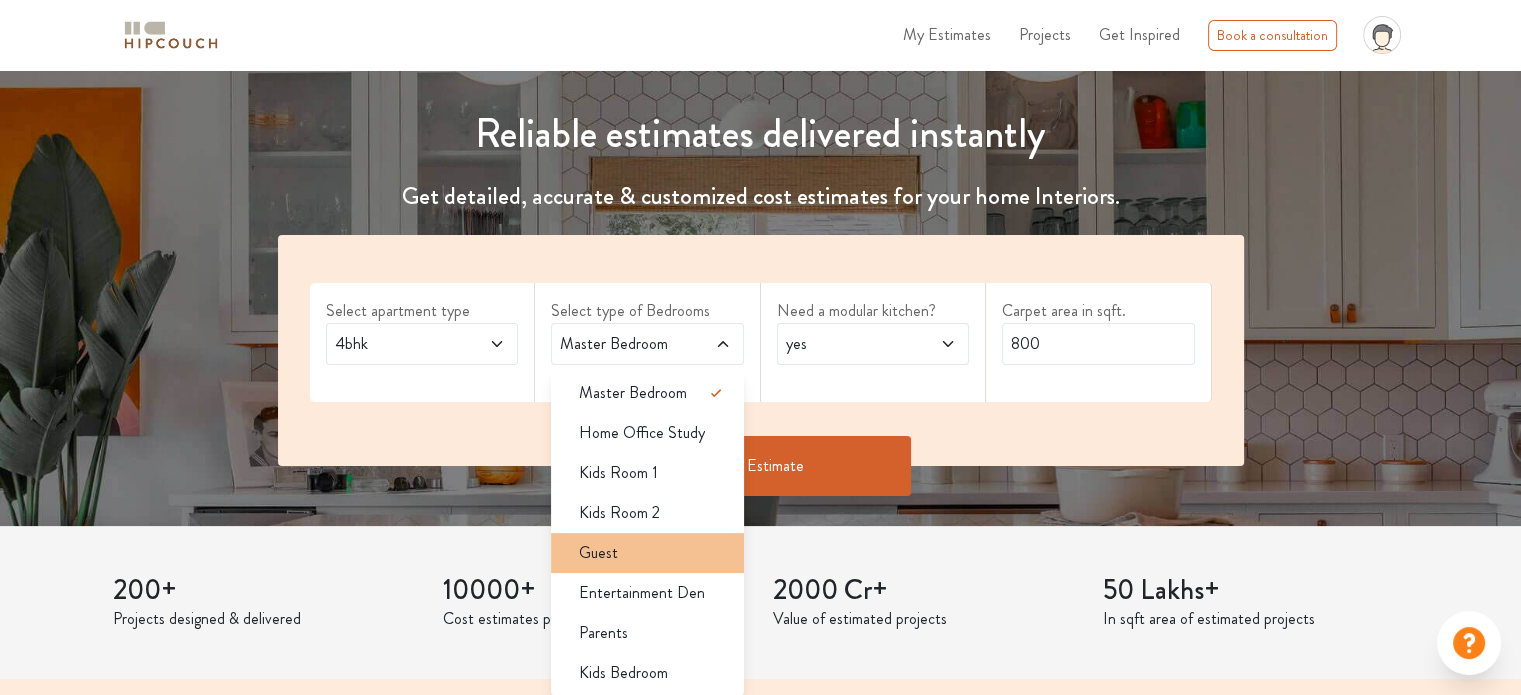 click on "Guest" at bounding box center [653, 553] 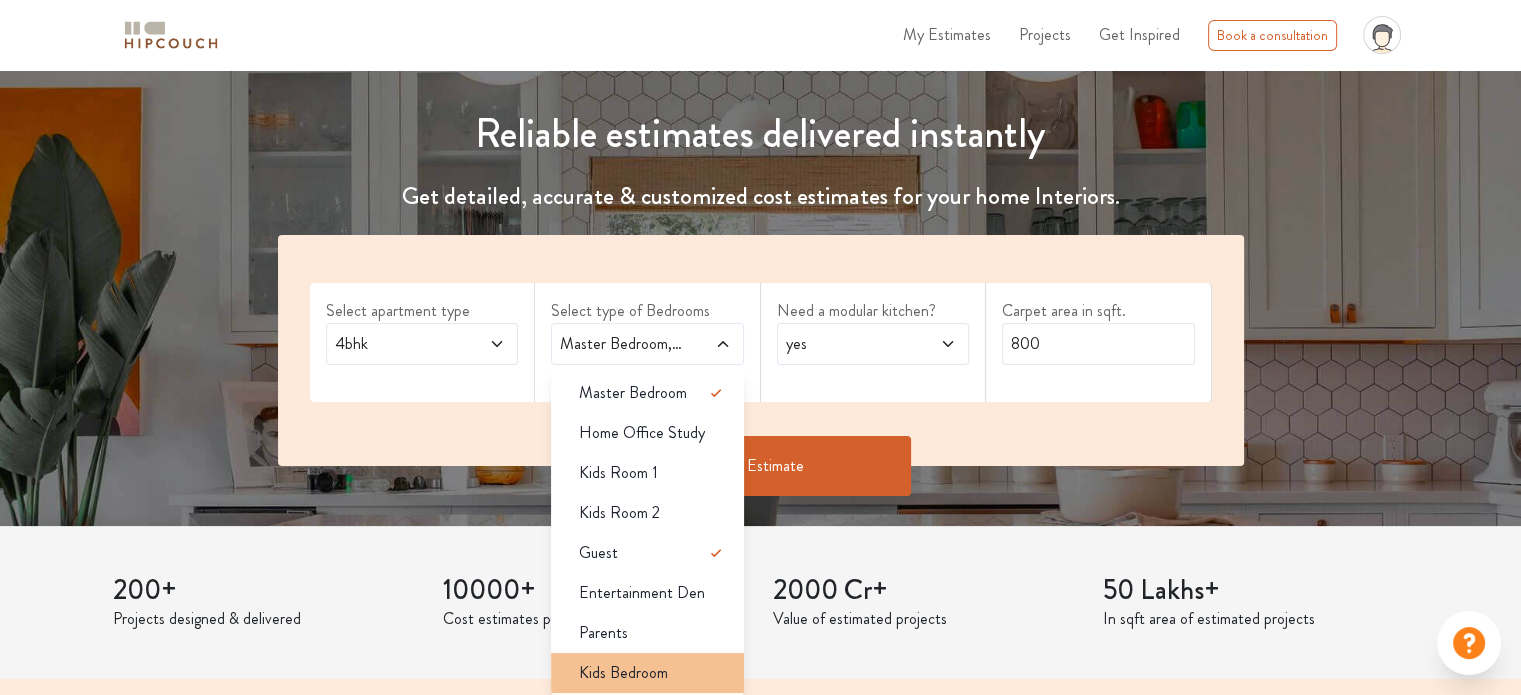 click on "Kids Bedroom" at bounding box center (623, 673) 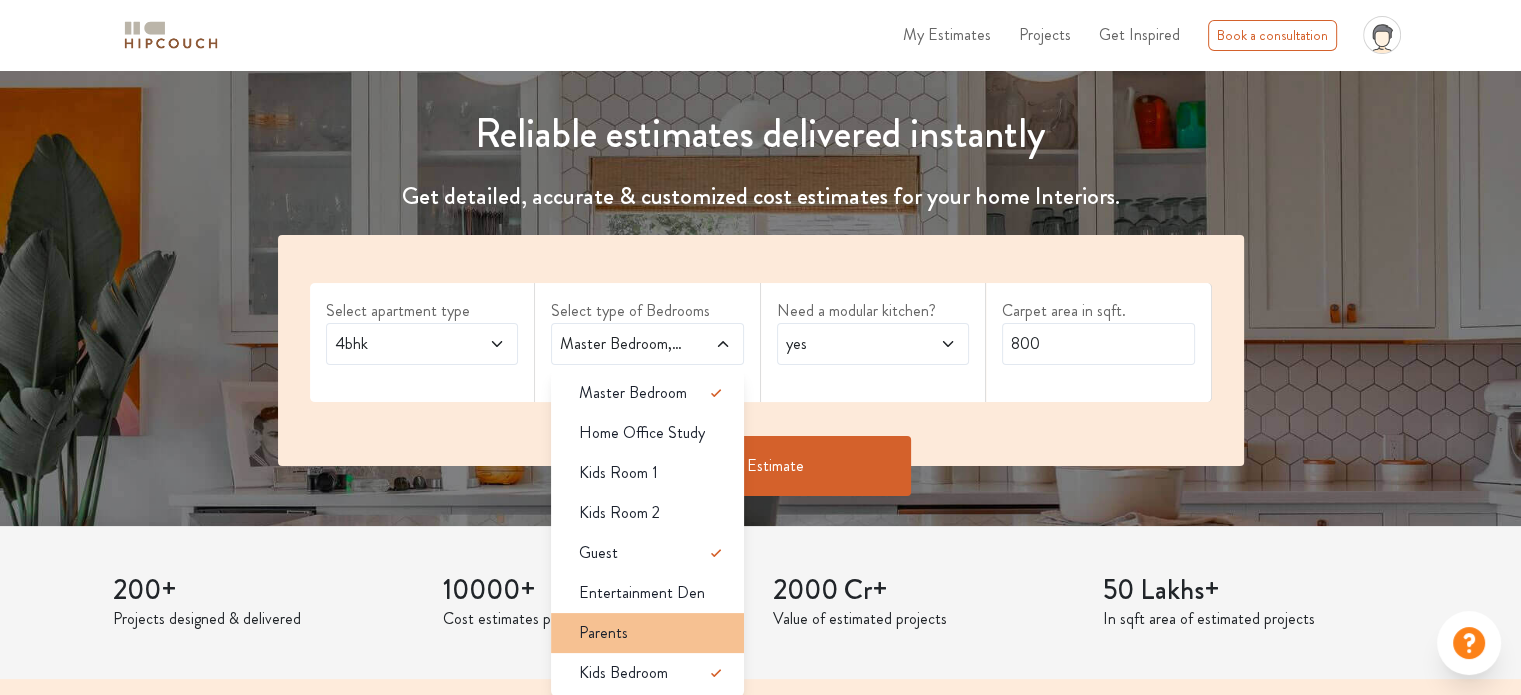 click on "Parents" at bounding box center (653, 633) 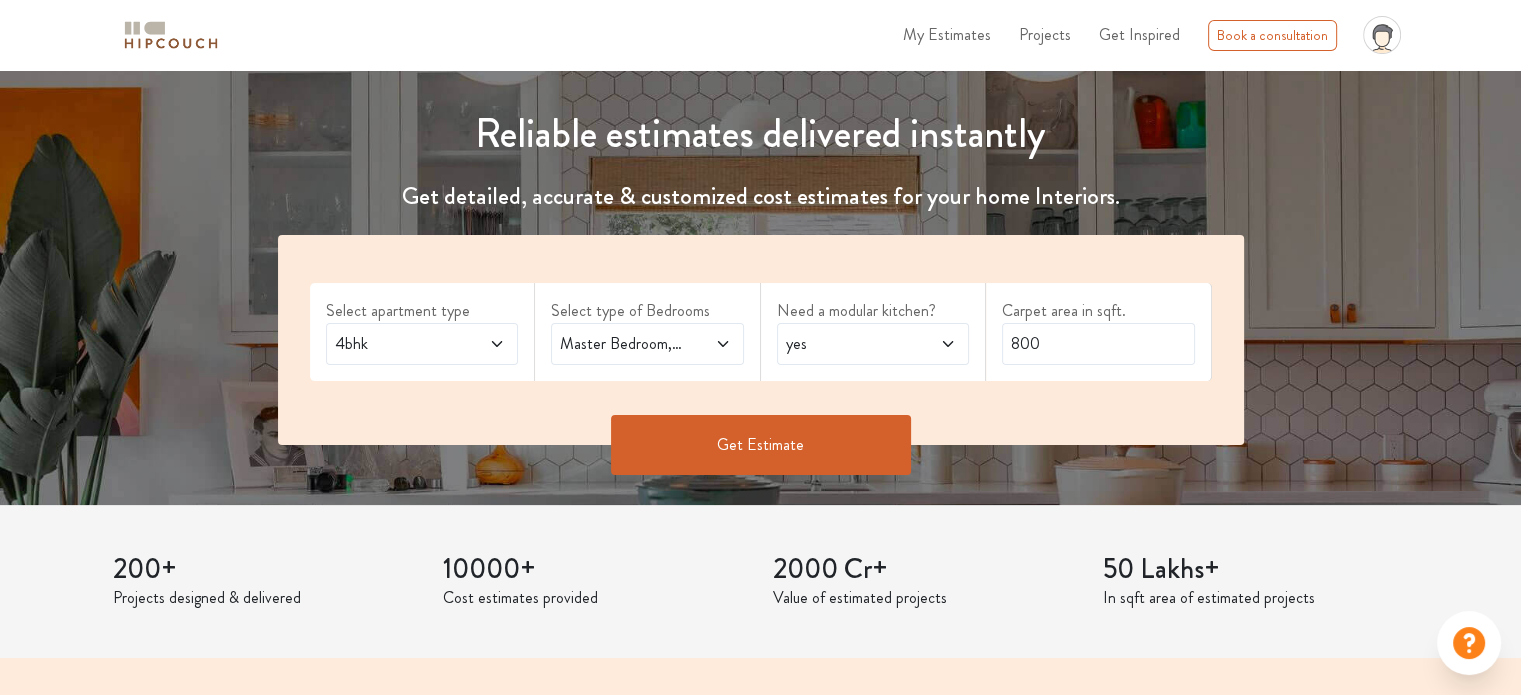 click on "yes" at bounding box center (873, 344) 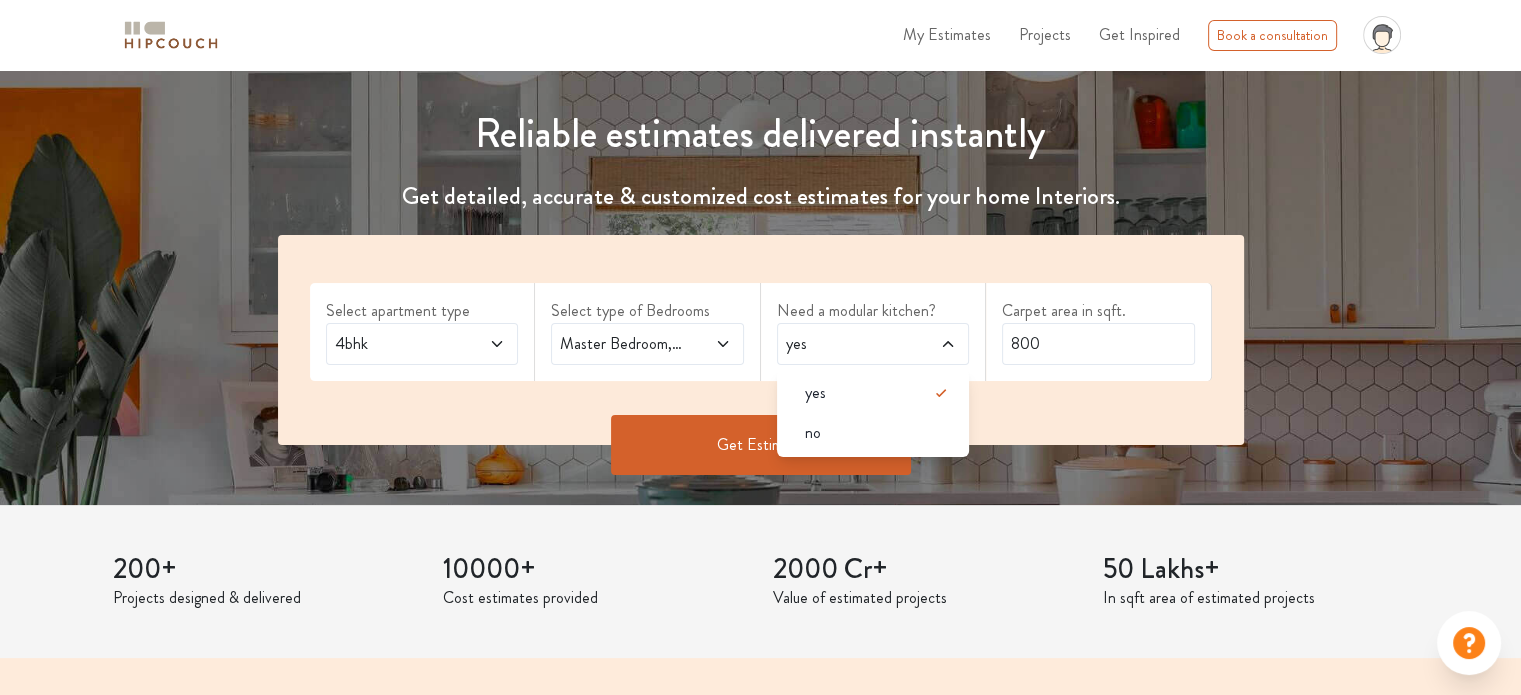 click on "yes" at bounding box center (847, 344) 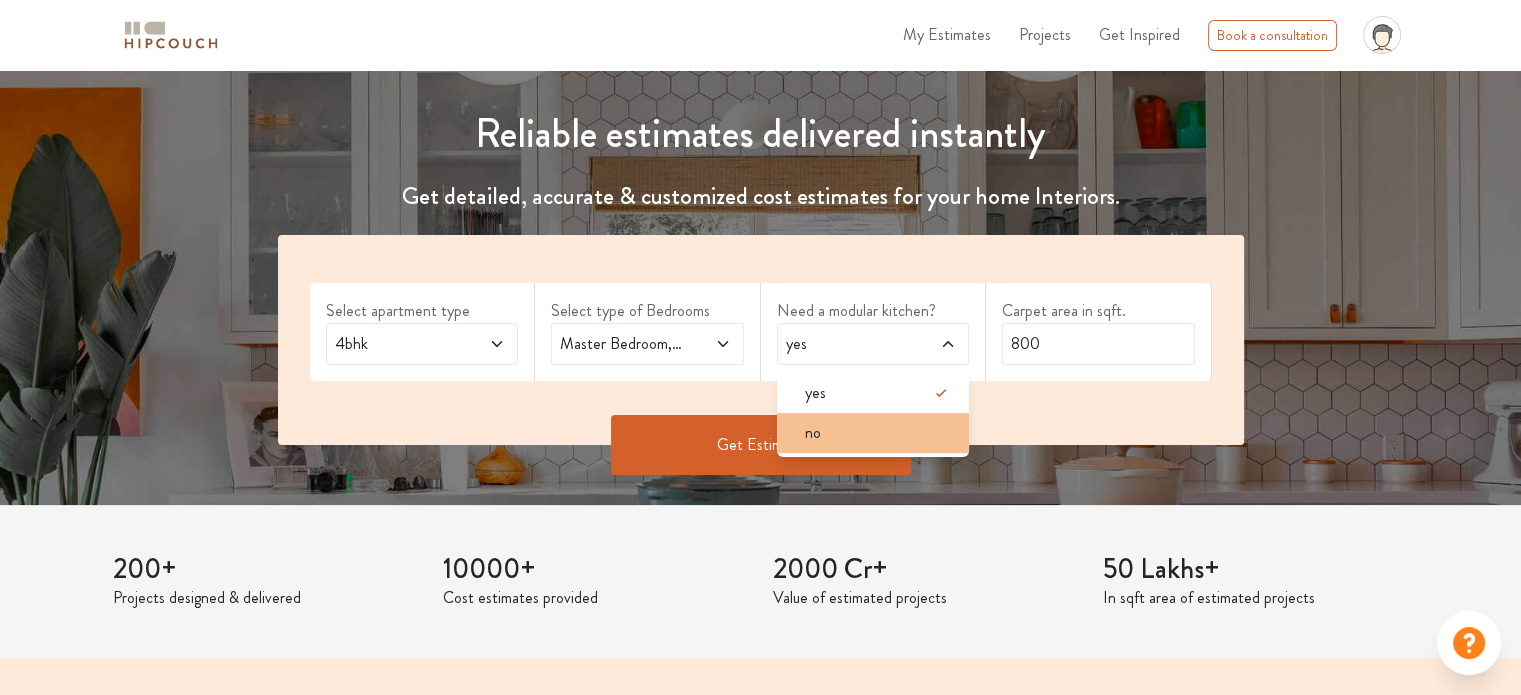 click on "no" at bounding box center (879, 433) 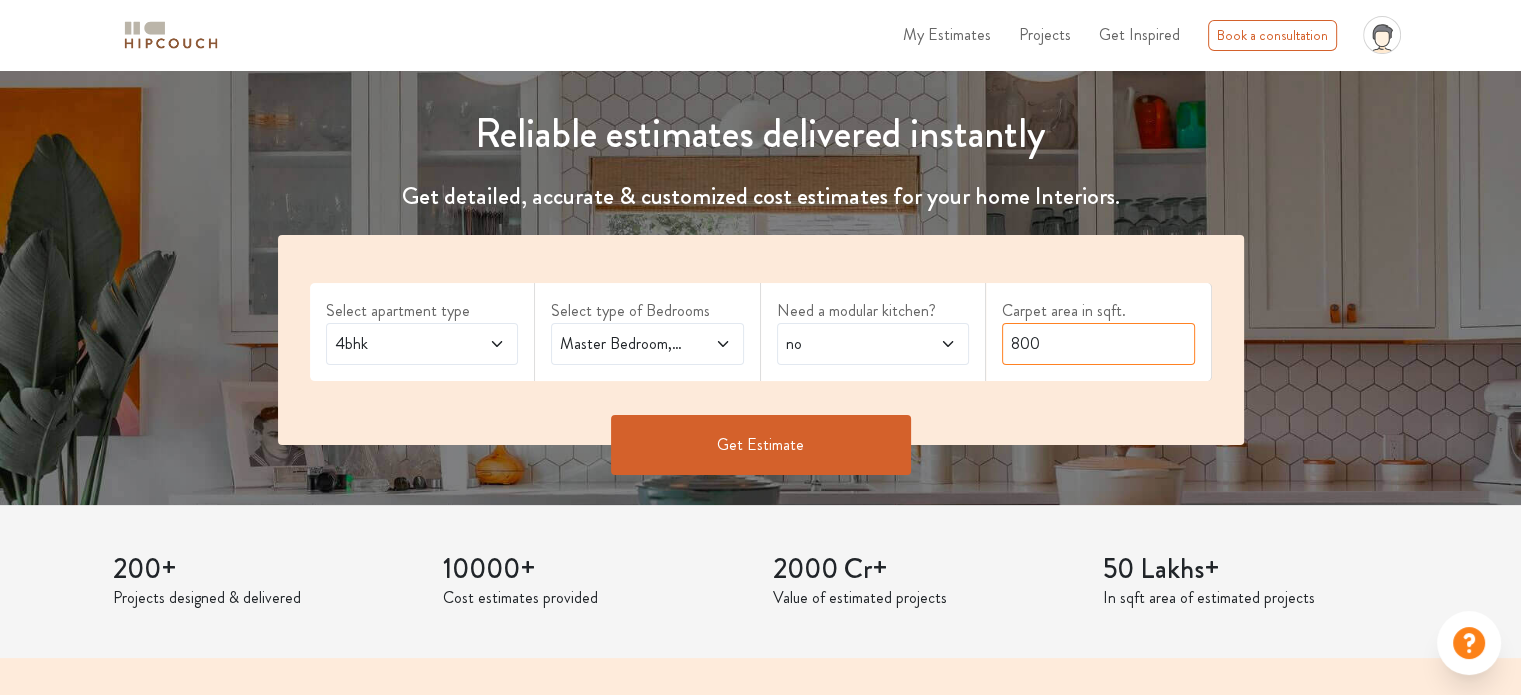 drag, startPoint x: 1041, startPoint y: 355, endPoint x: 968, endPoint y: 359, distance: 73.109505 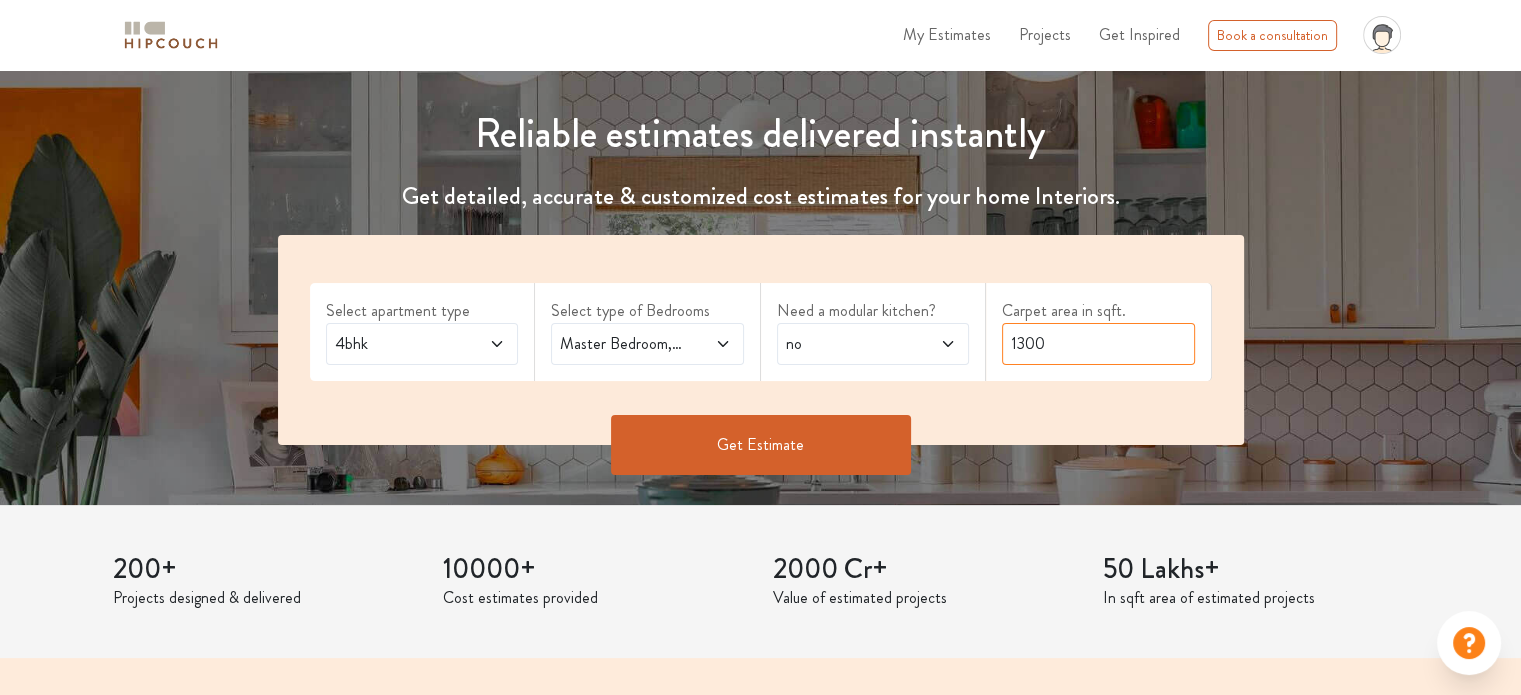 click on "1300" at bounding box center [1098, 344] 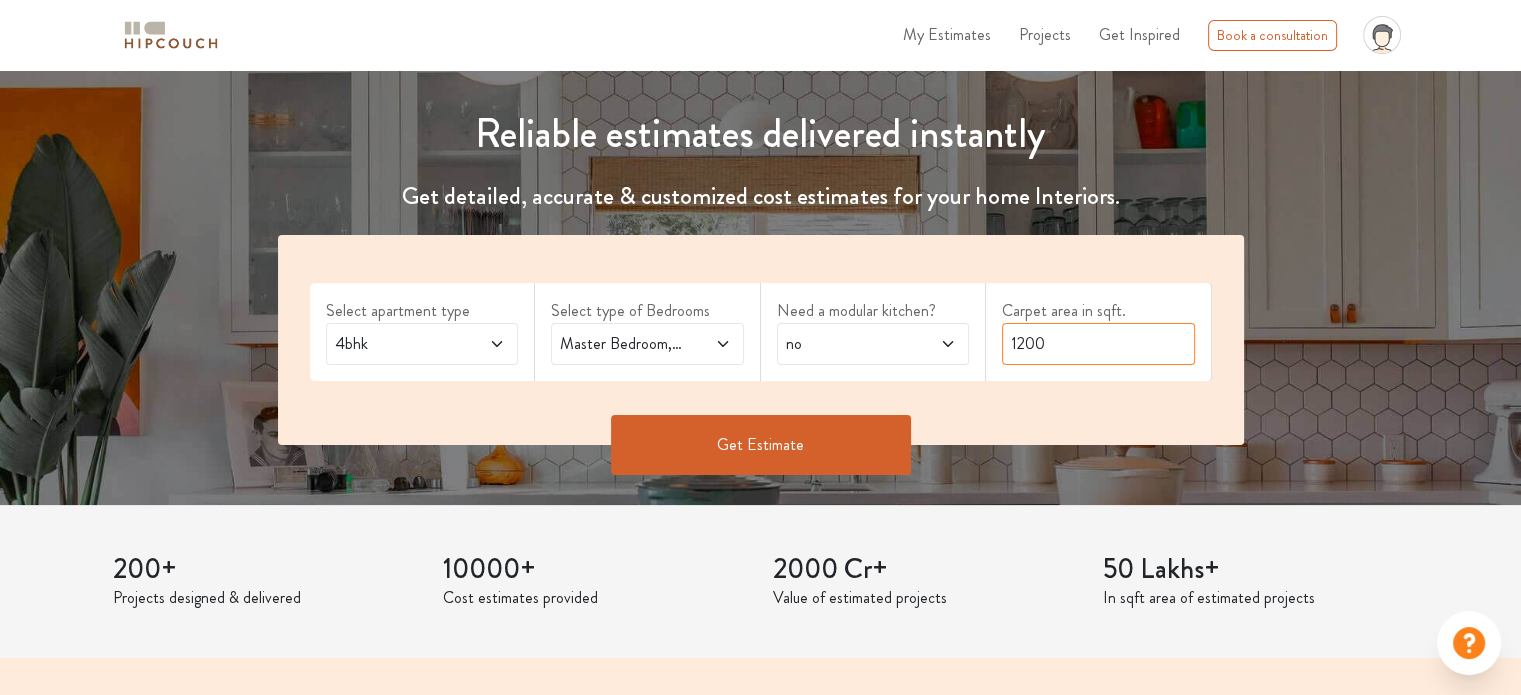 type on "1200" 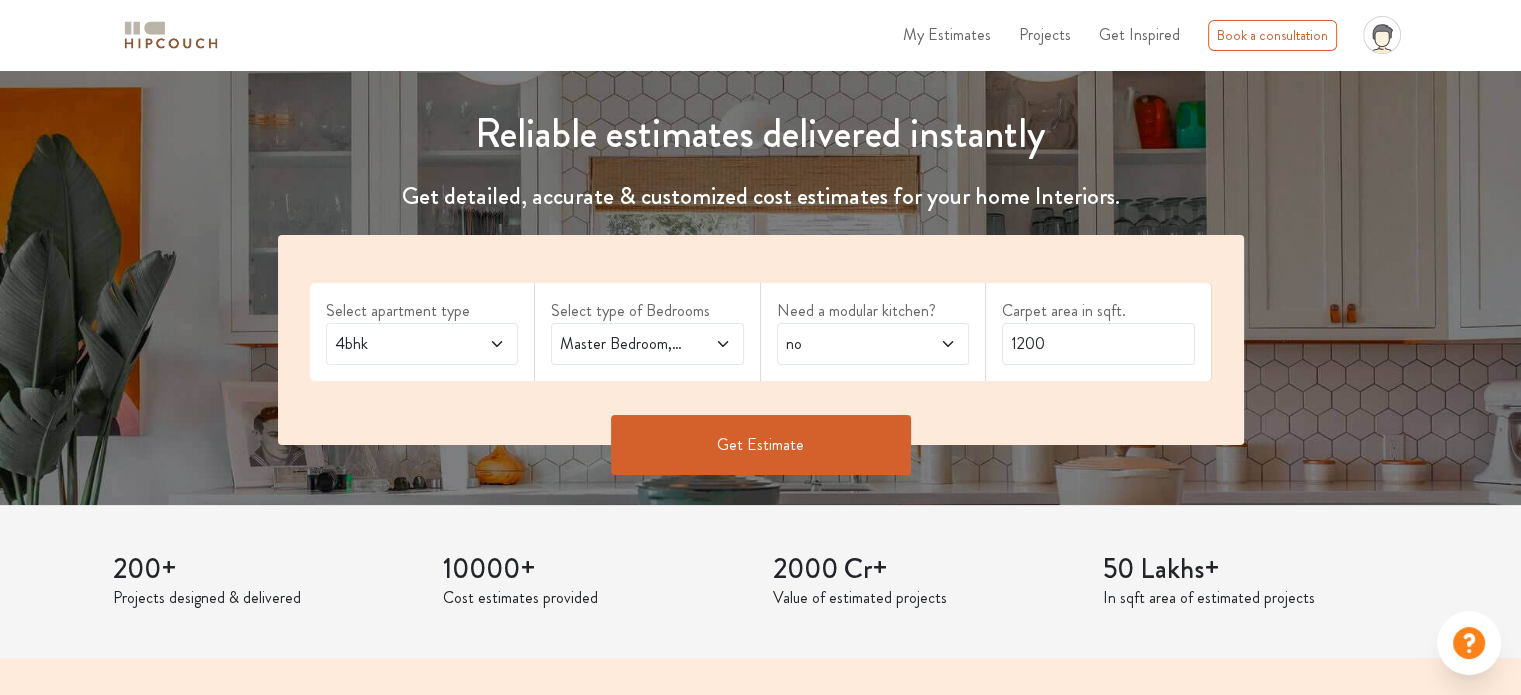 click on "Carpet area in sqft. 1200" at bounding box center (1099, 332) 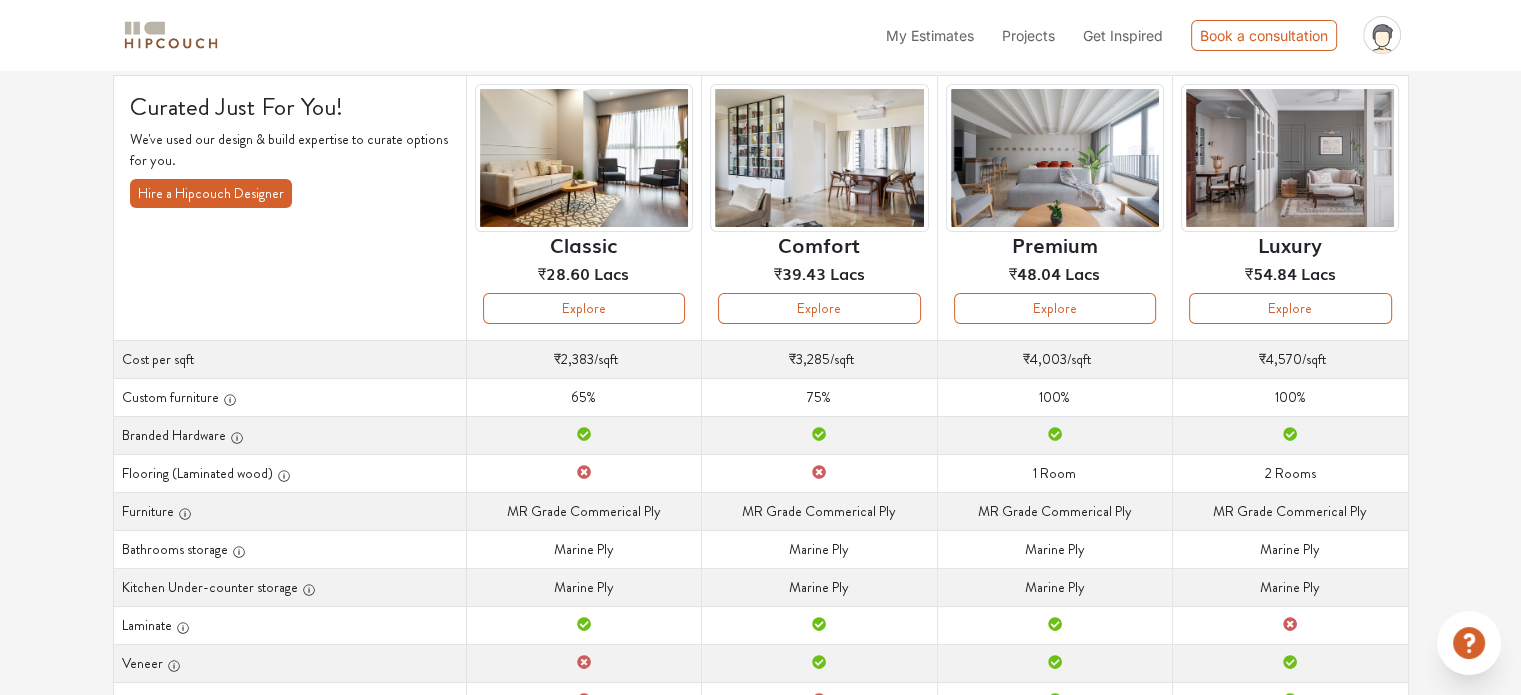 scroll, scrollTop: 68, scrollLeft: 0, axis: vertical 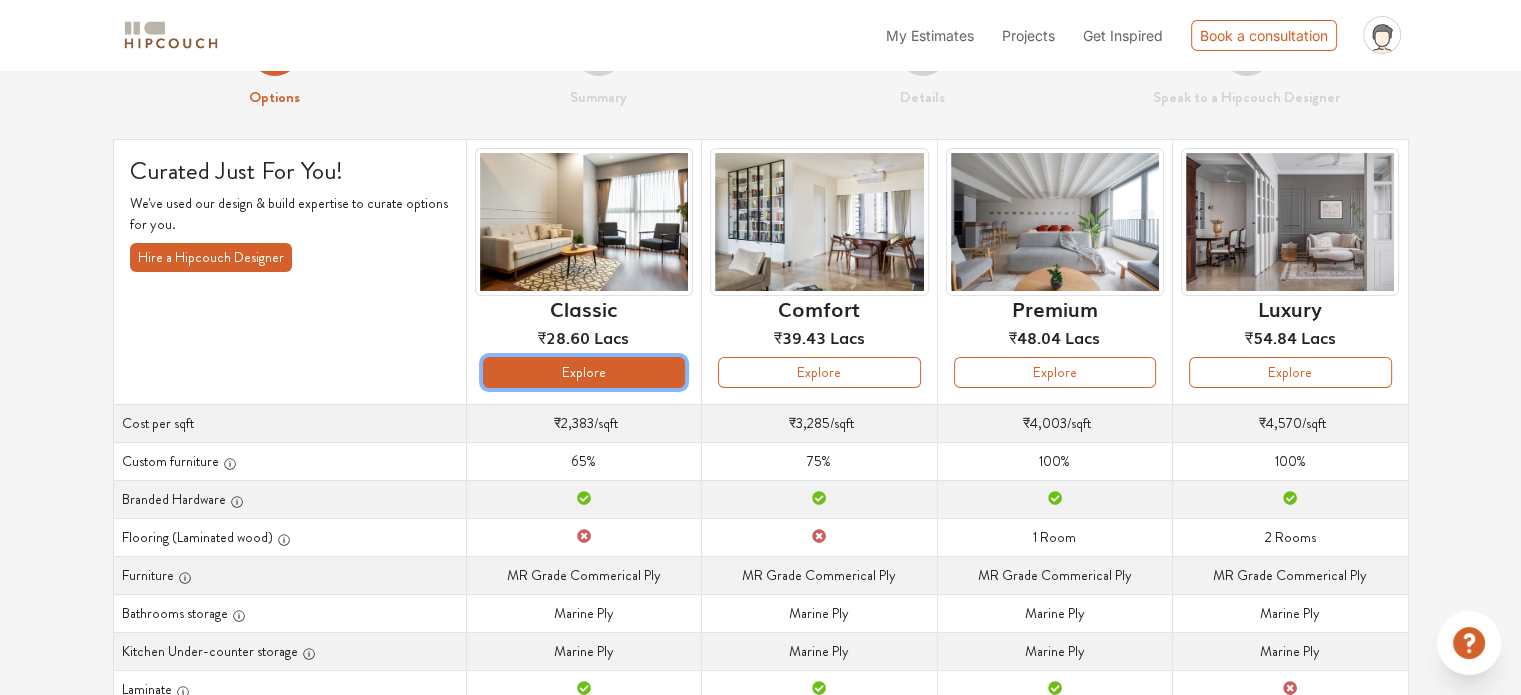 click on "Explore" at bounding box center [584, 372] 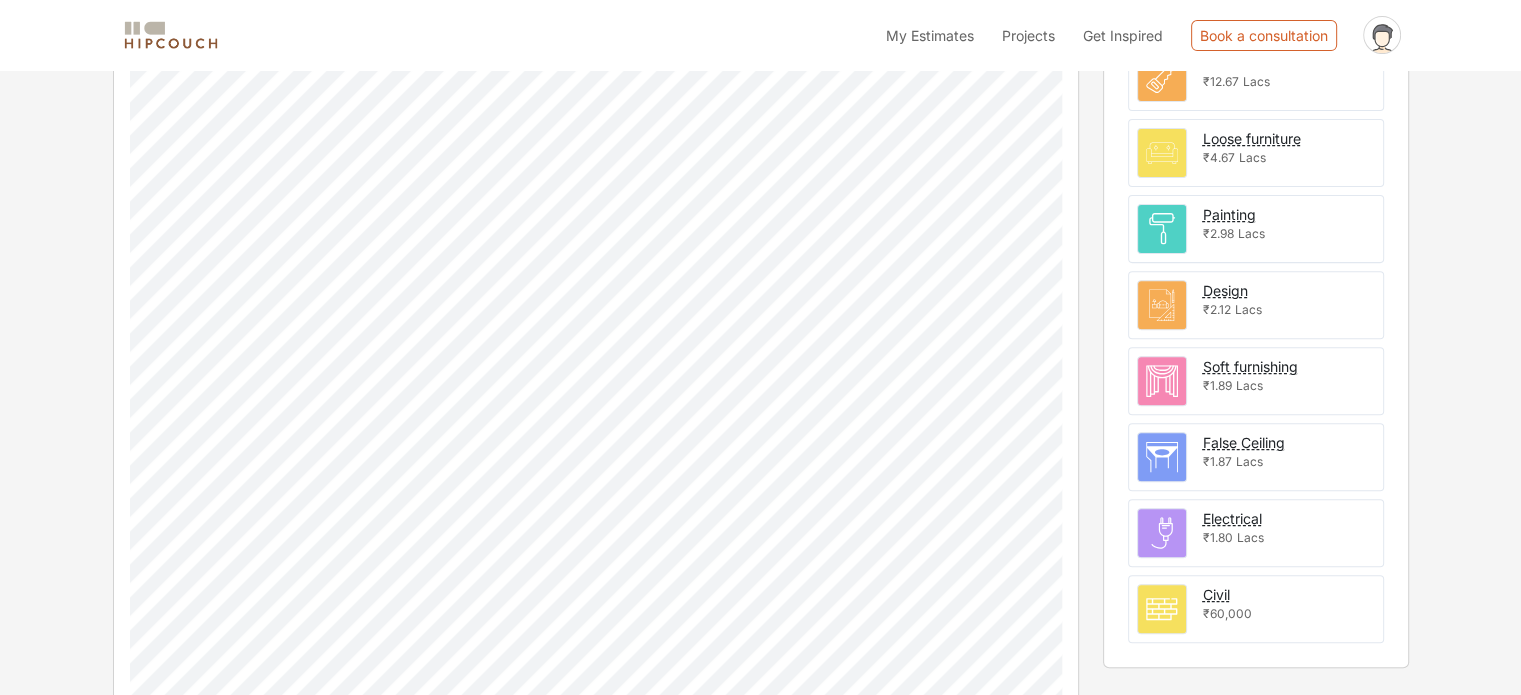 scroll, scrollTop: 684, scrollLeft: 0, axis: vertical 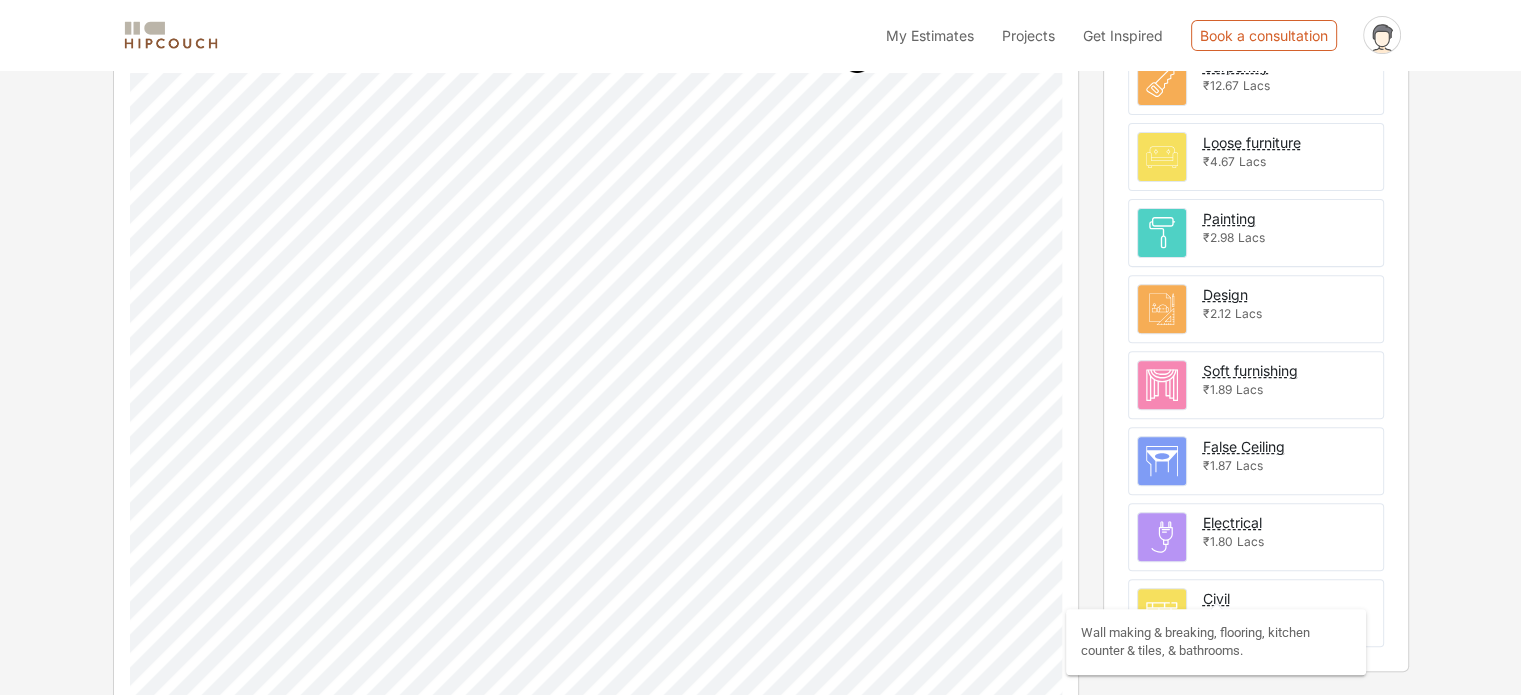 click on "Civil" at bounding box center (1216, 598) 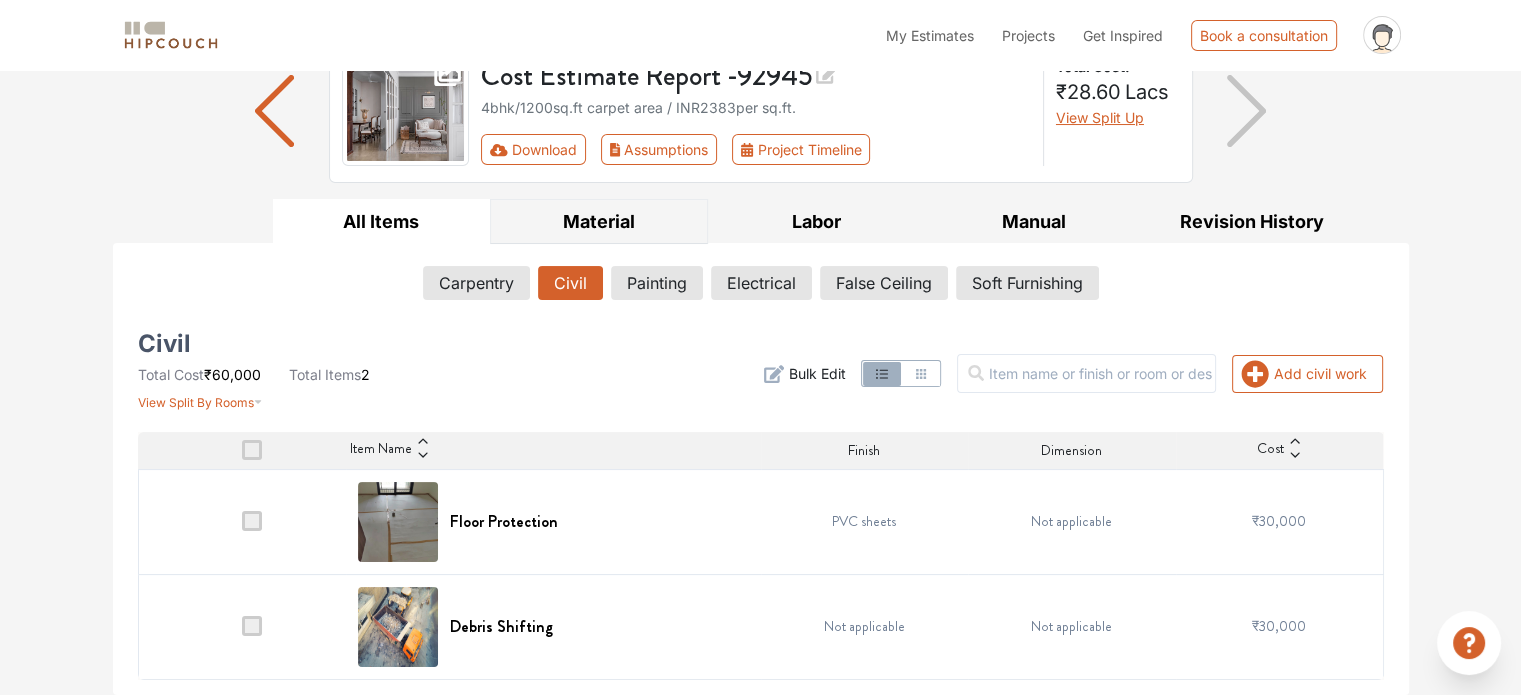 scroll, scrollTop: 166, scrollLeft: 0, axis: vertical 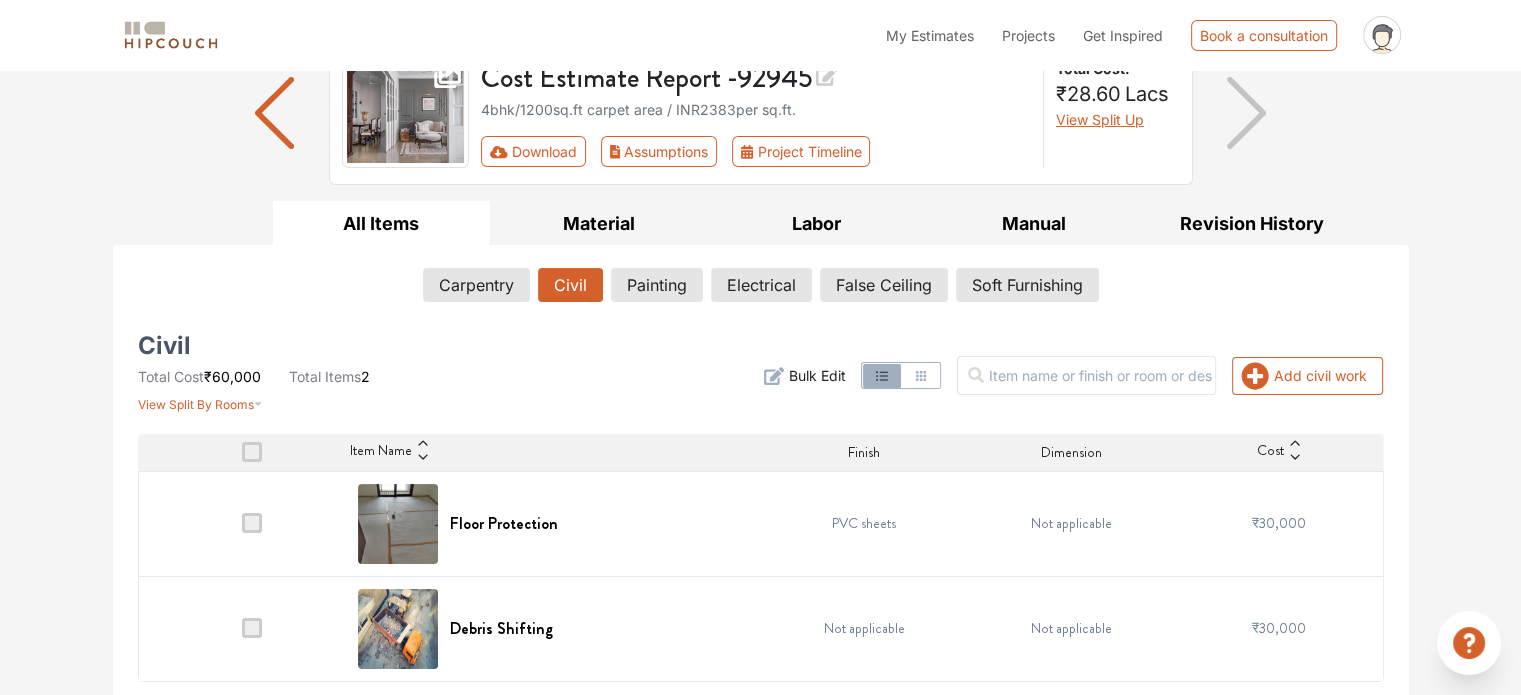 click at bounding box center (252, 452) 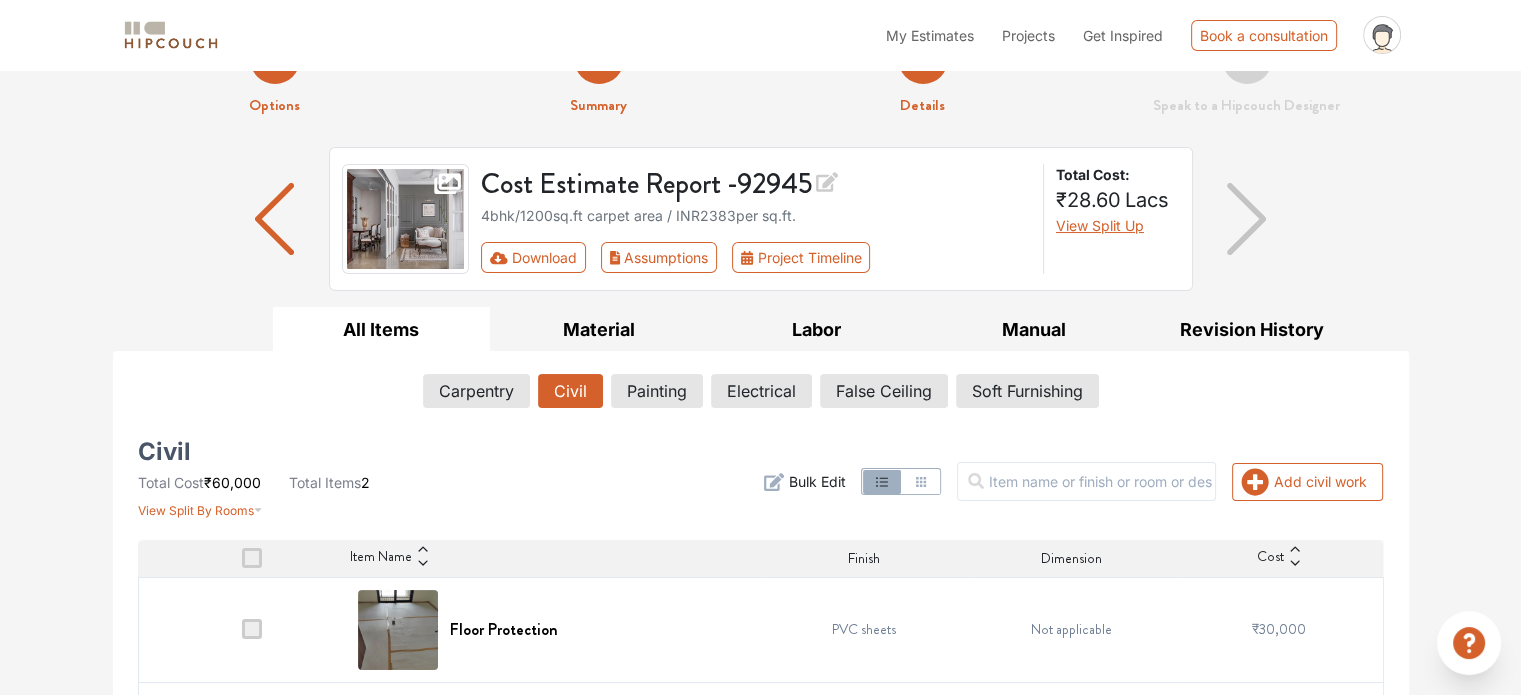 scroll, scrollTop: 166, scrollLeft: 0, axis: vertical 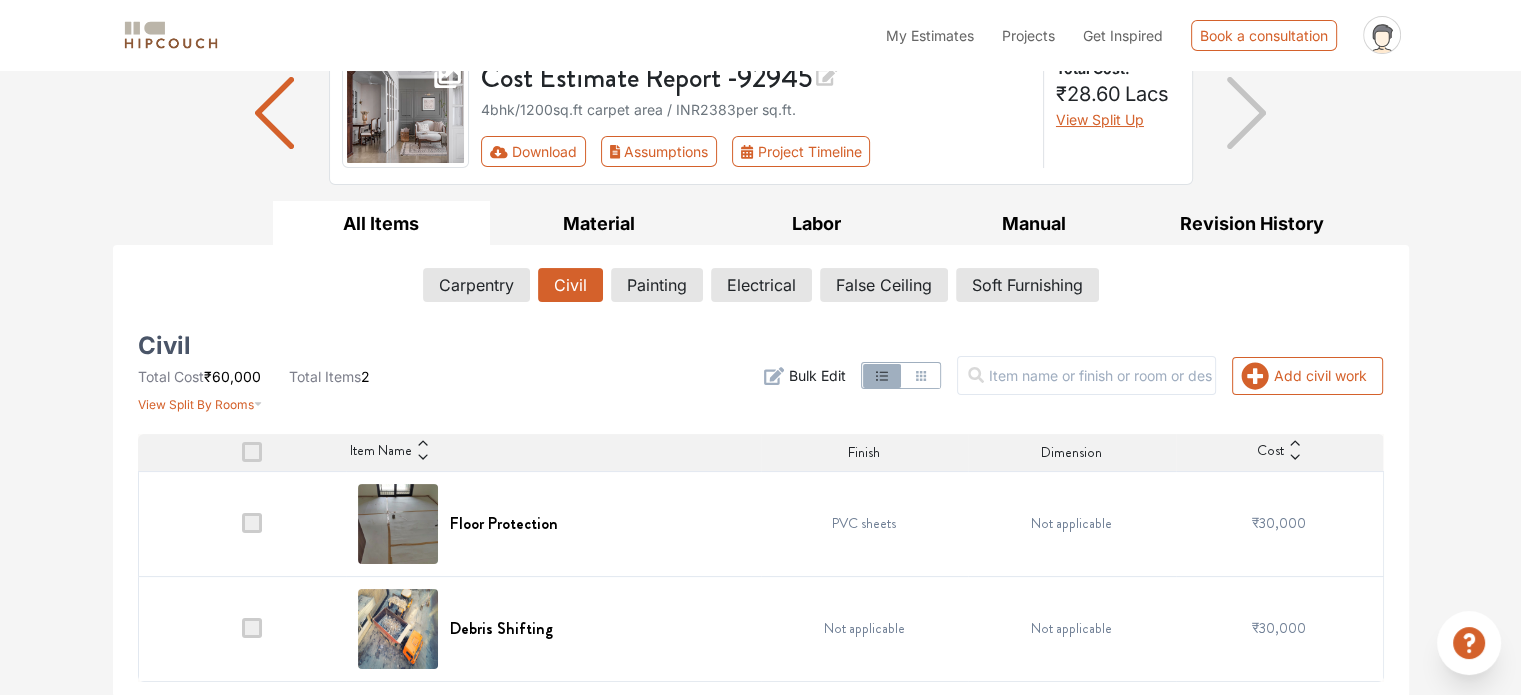 click at bounding box center (252, 523) 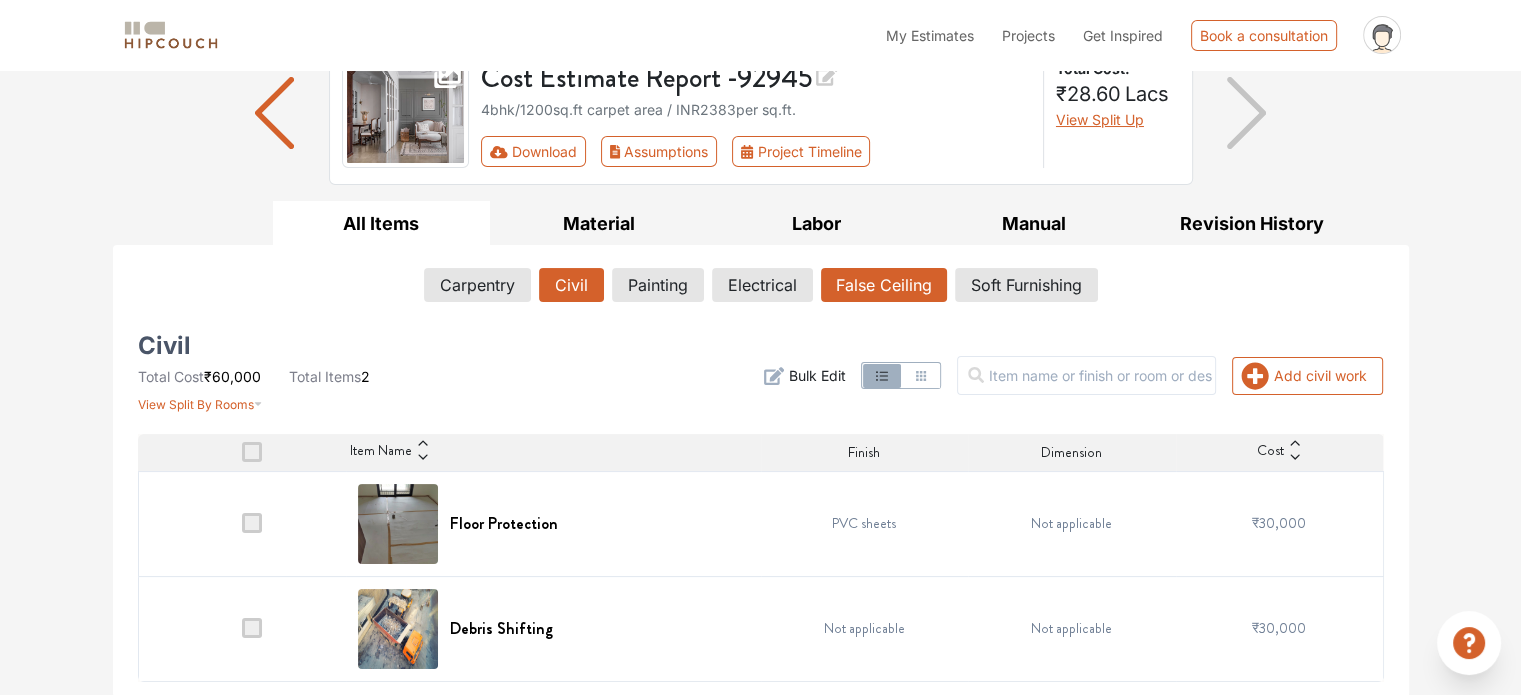 click on "False Ceiling" at bounding box center [884, 285] 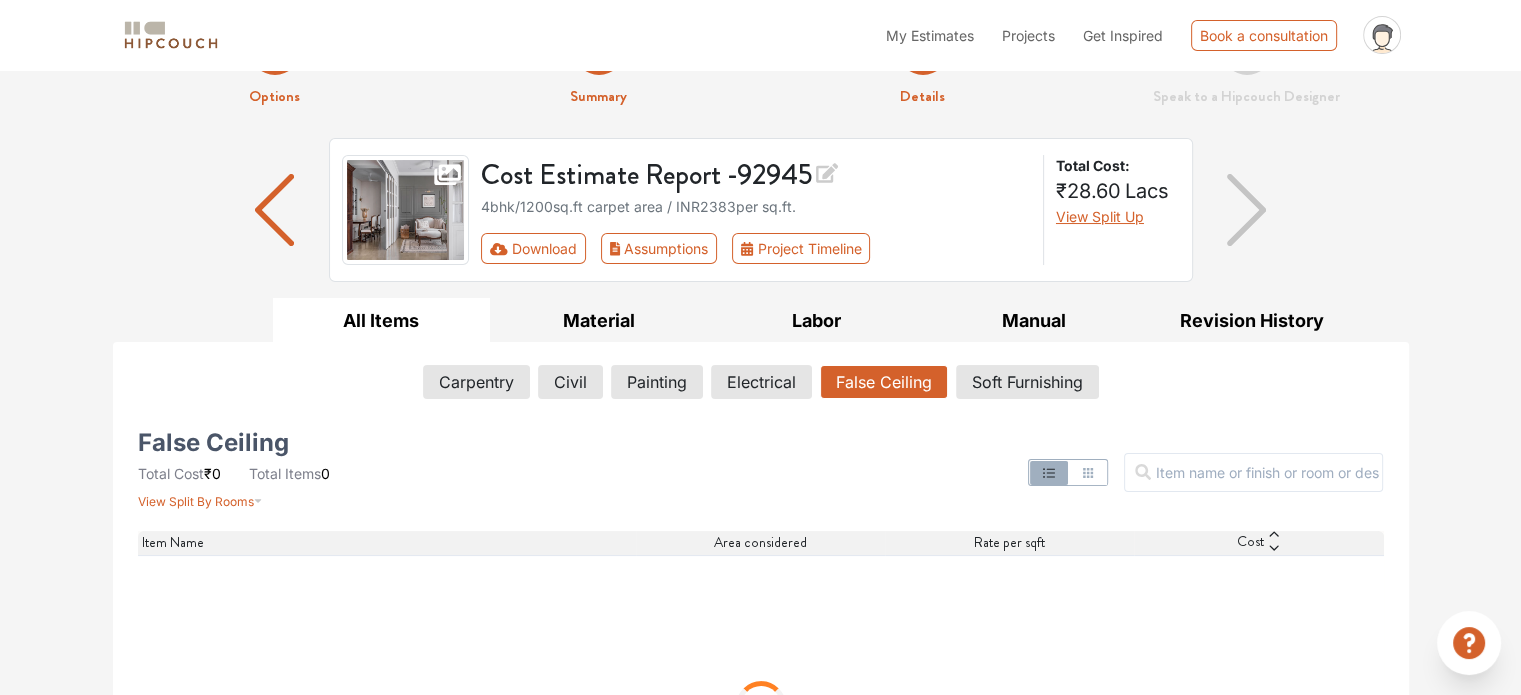 scroll, scrollTop: 66, scrollLeft: 0, axis: vertical 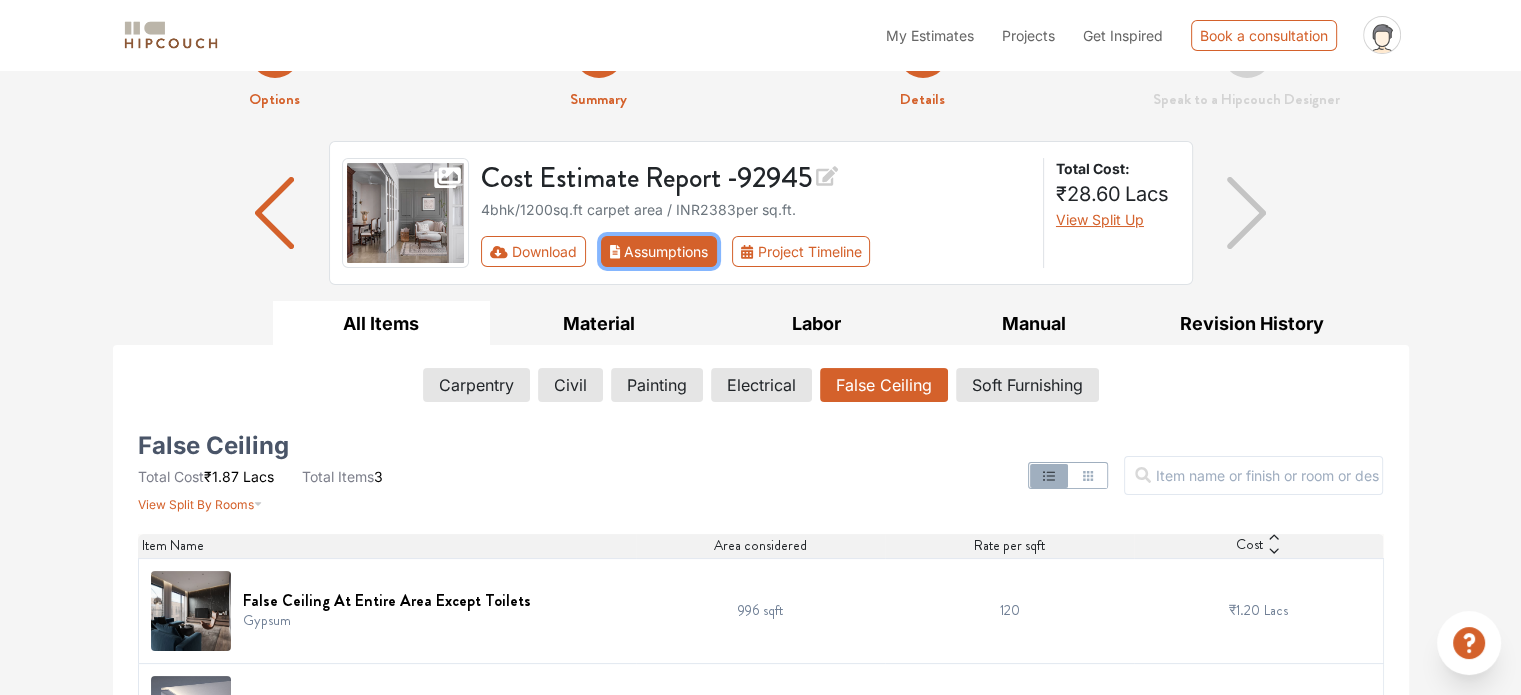click on "Assumptions" at bounding box center (659, 251) 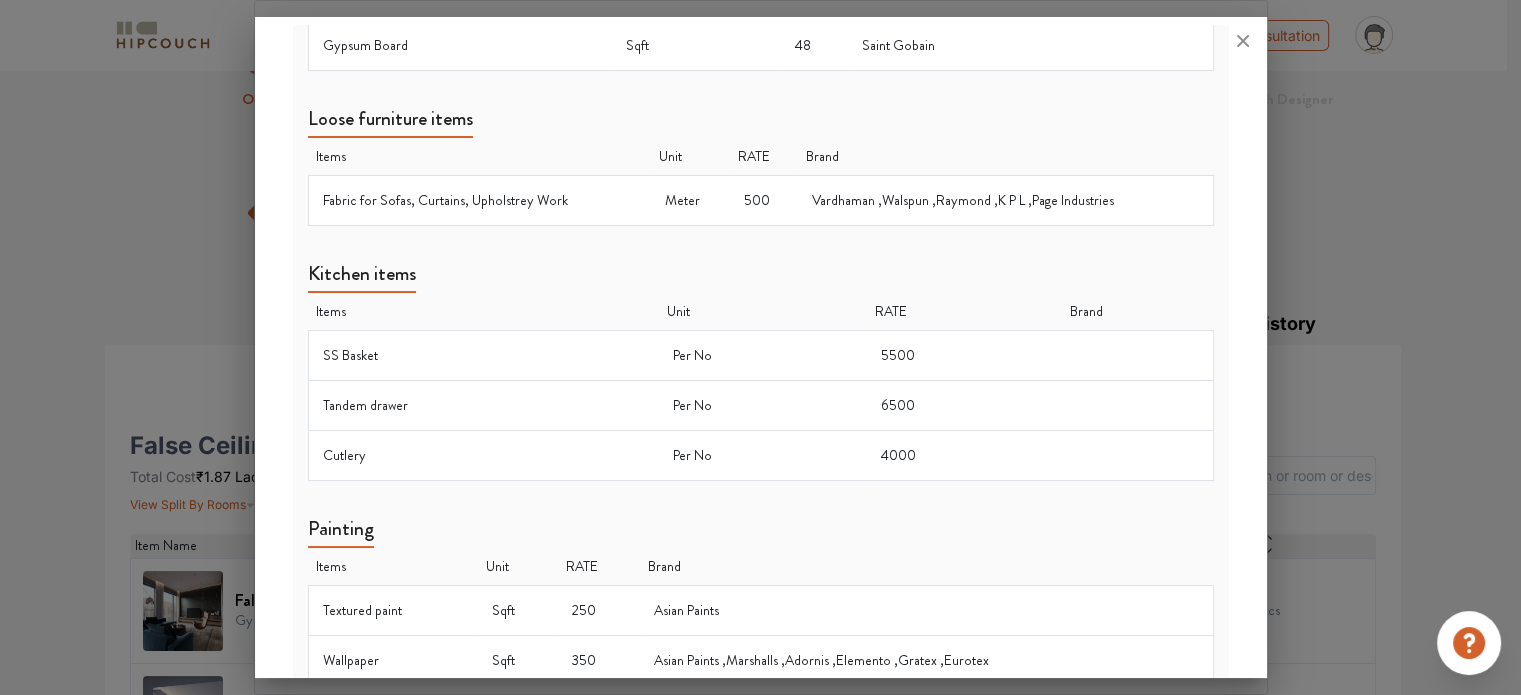 scroll, scrollTop: 1296, scrollLeft: 0, axis: vertical 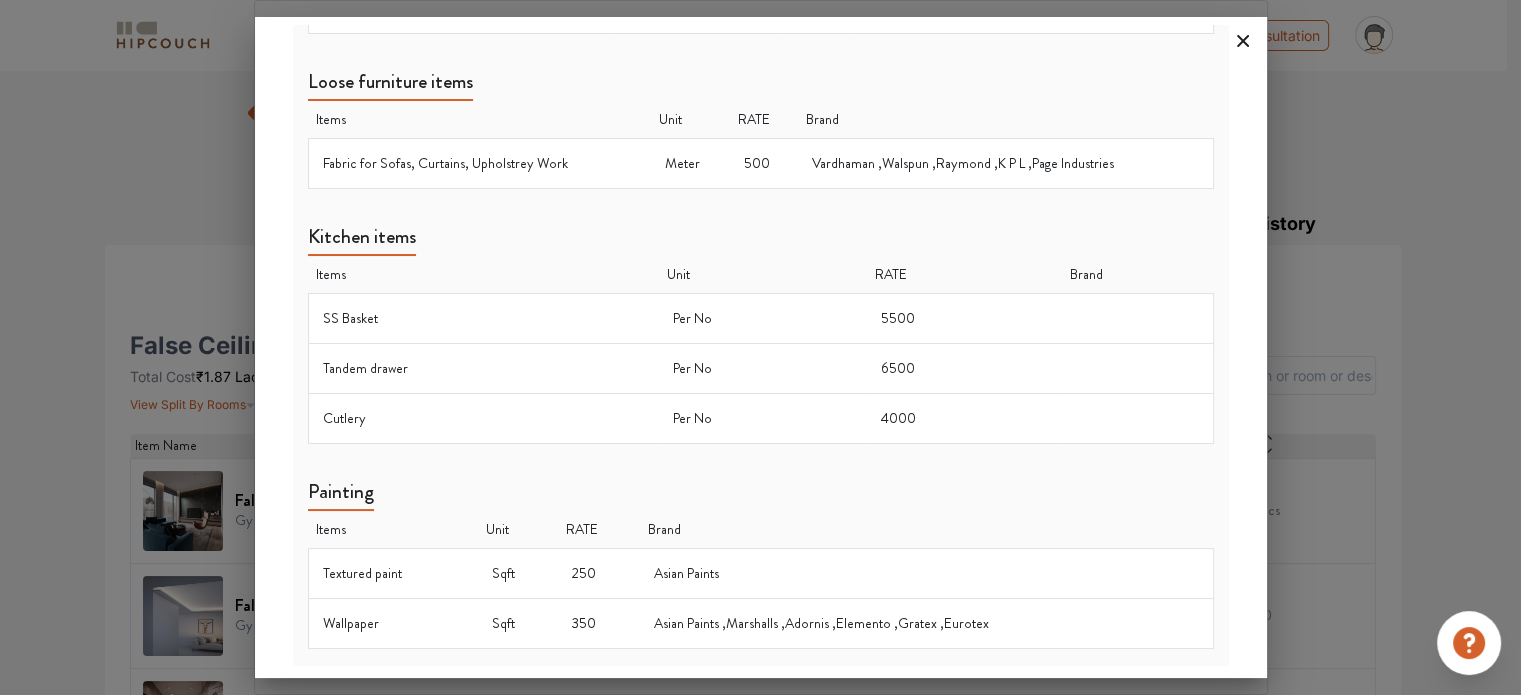 click 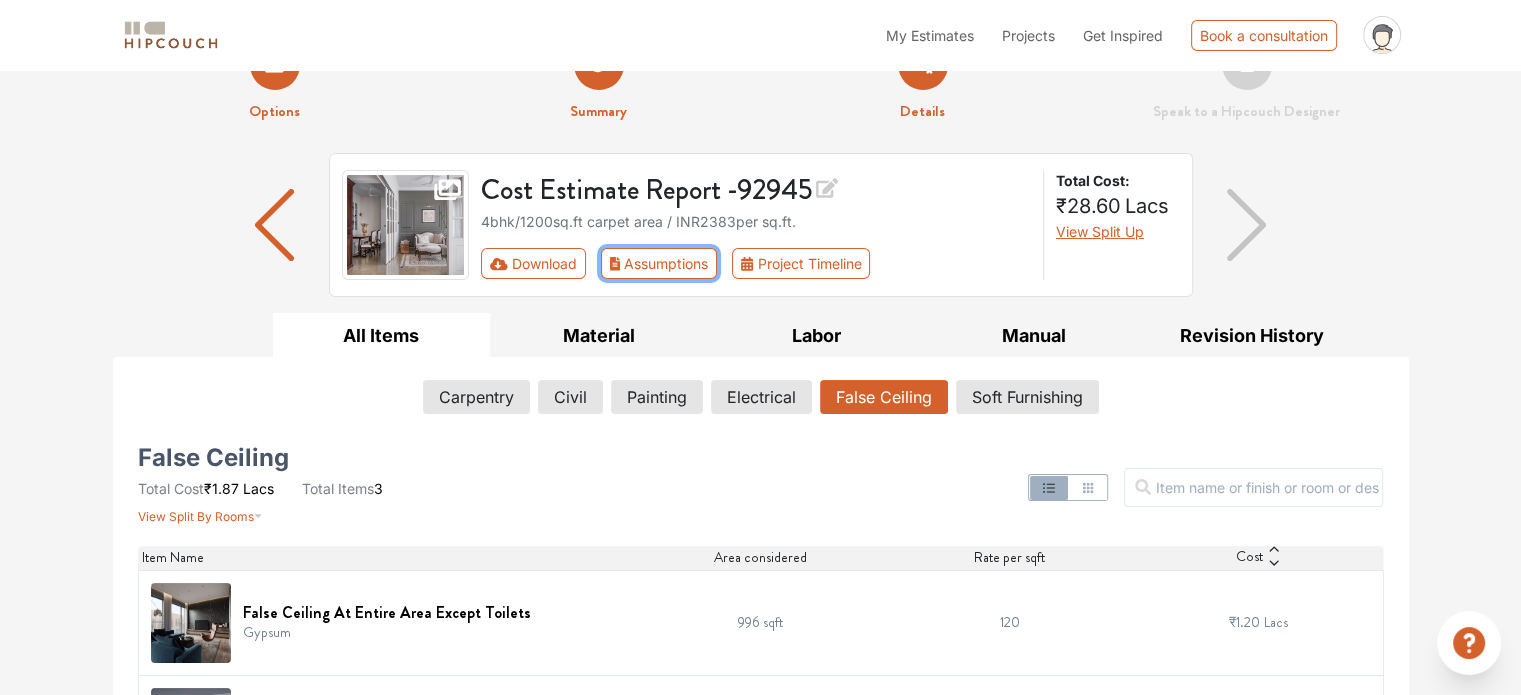 scroll, scrollTop: 0, scrollLeft: 0, axis: both 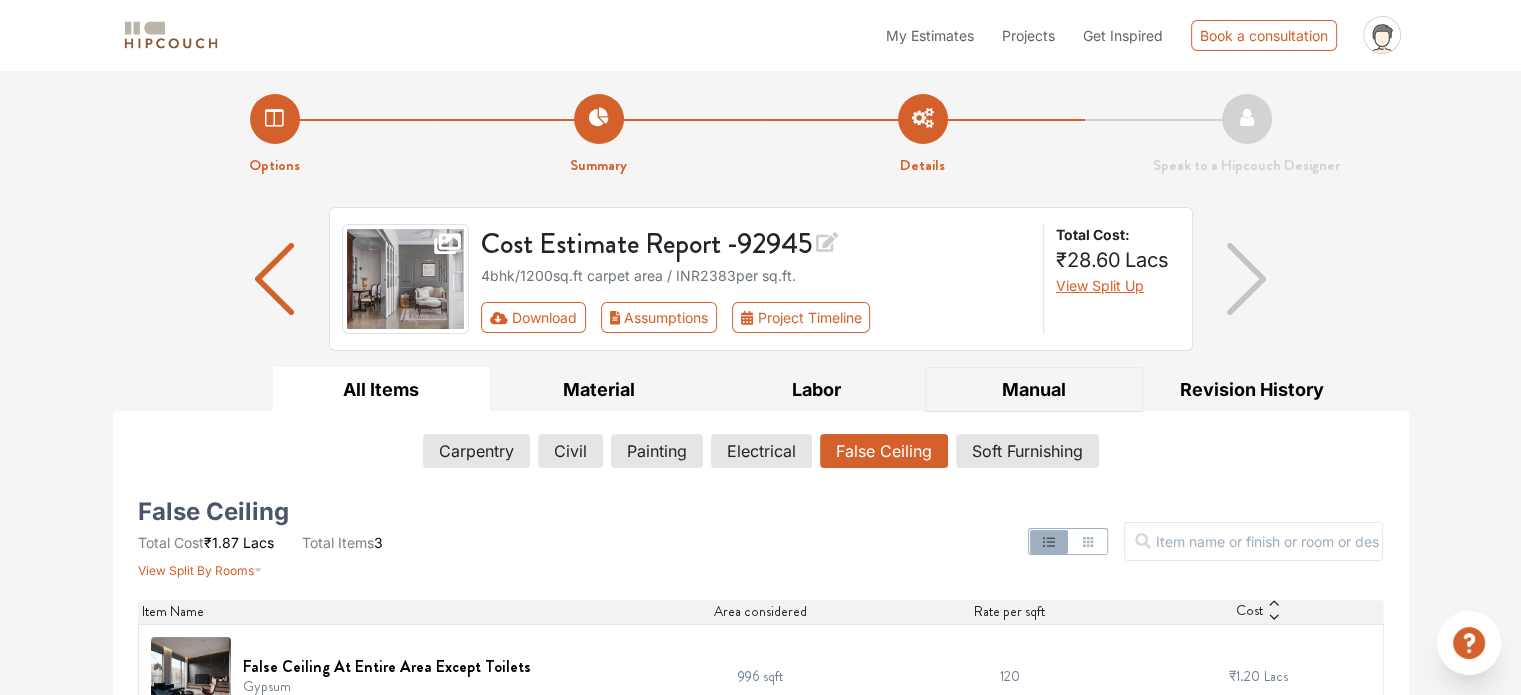click on "Manual" at bounding box center [1034, 389] 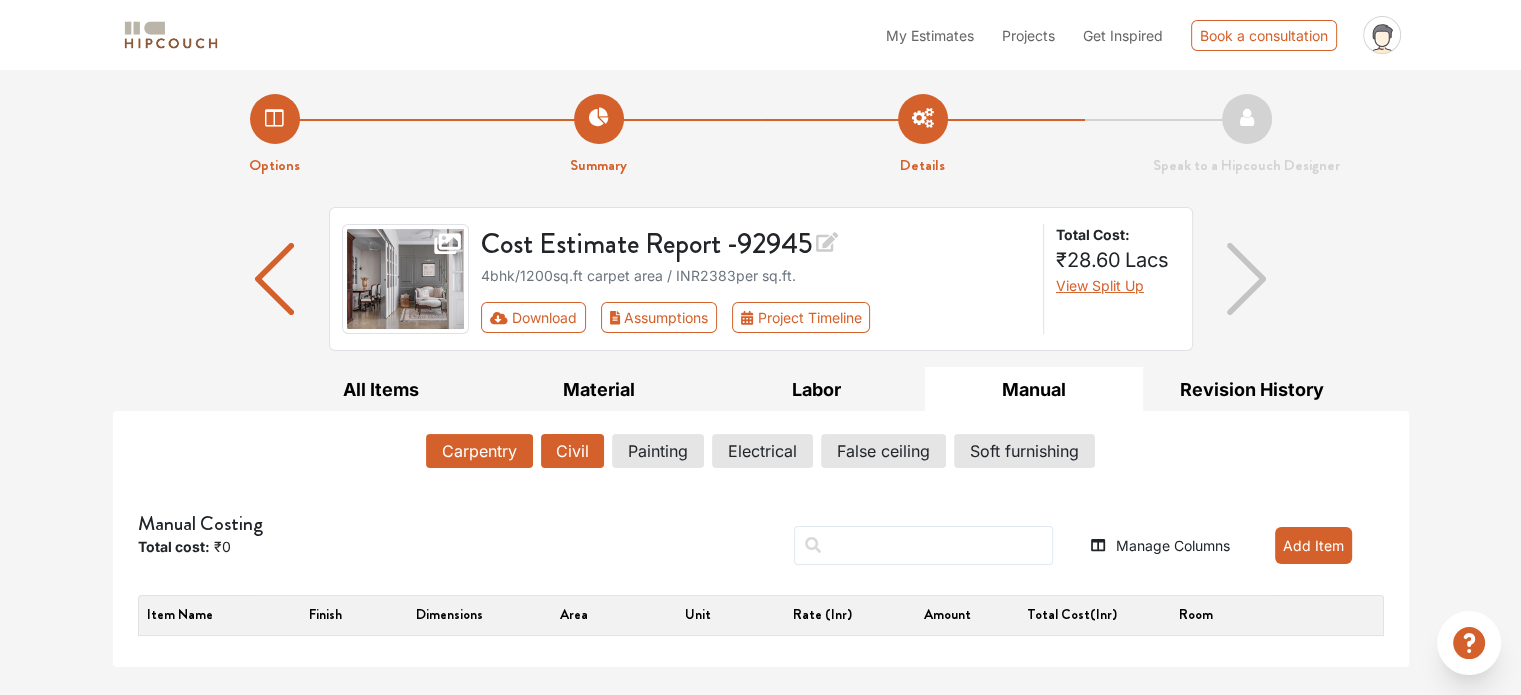 click on "Civil" at bounding box center (572, 451) 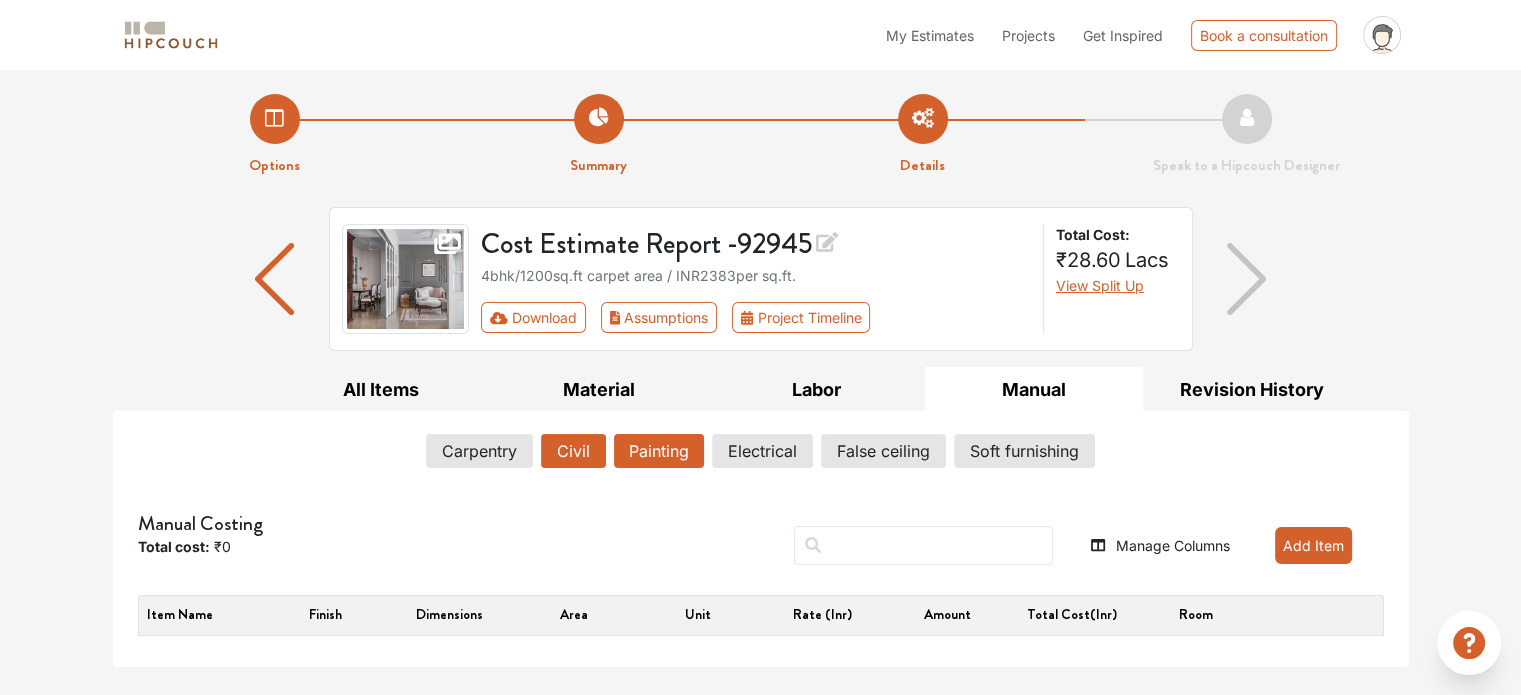 click on "Painting" at bounding box center (659, 451) 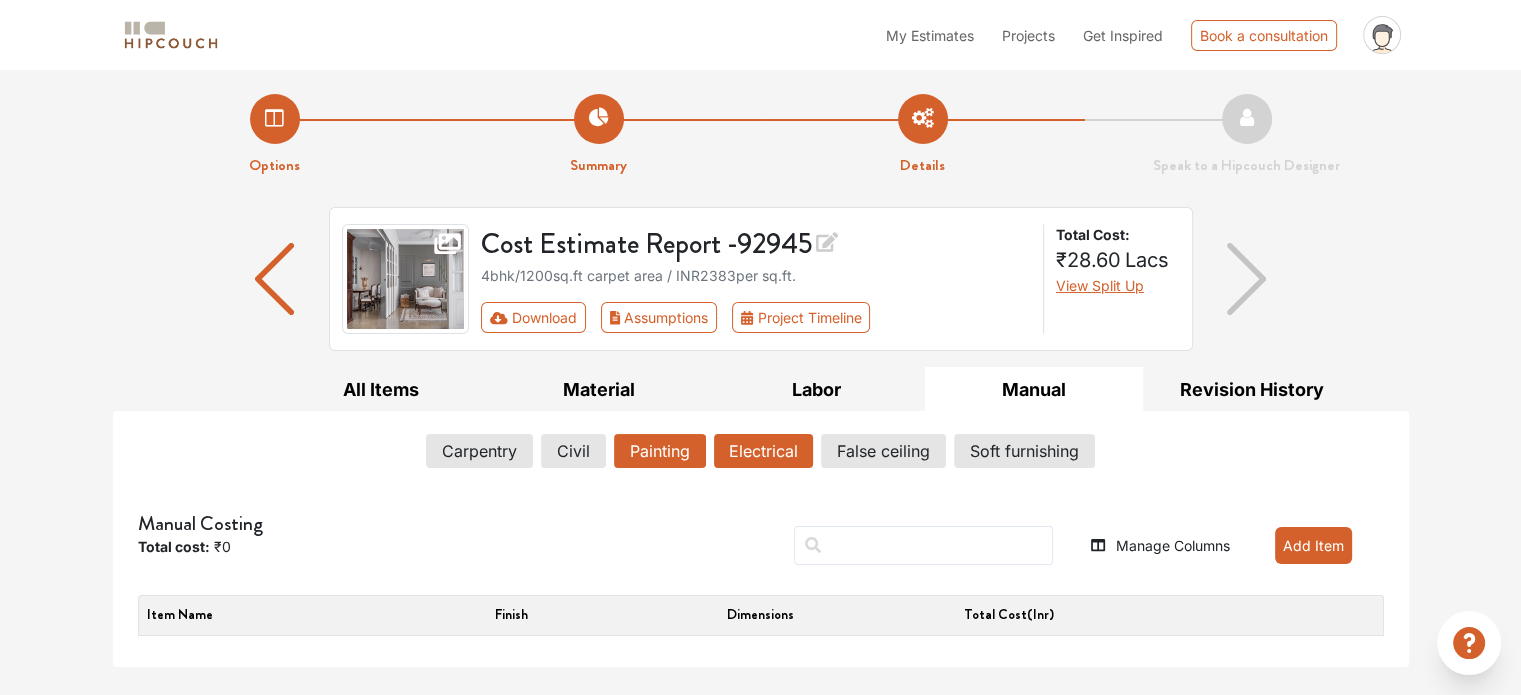 click on "Electrical" at bounding box center [763, 451] 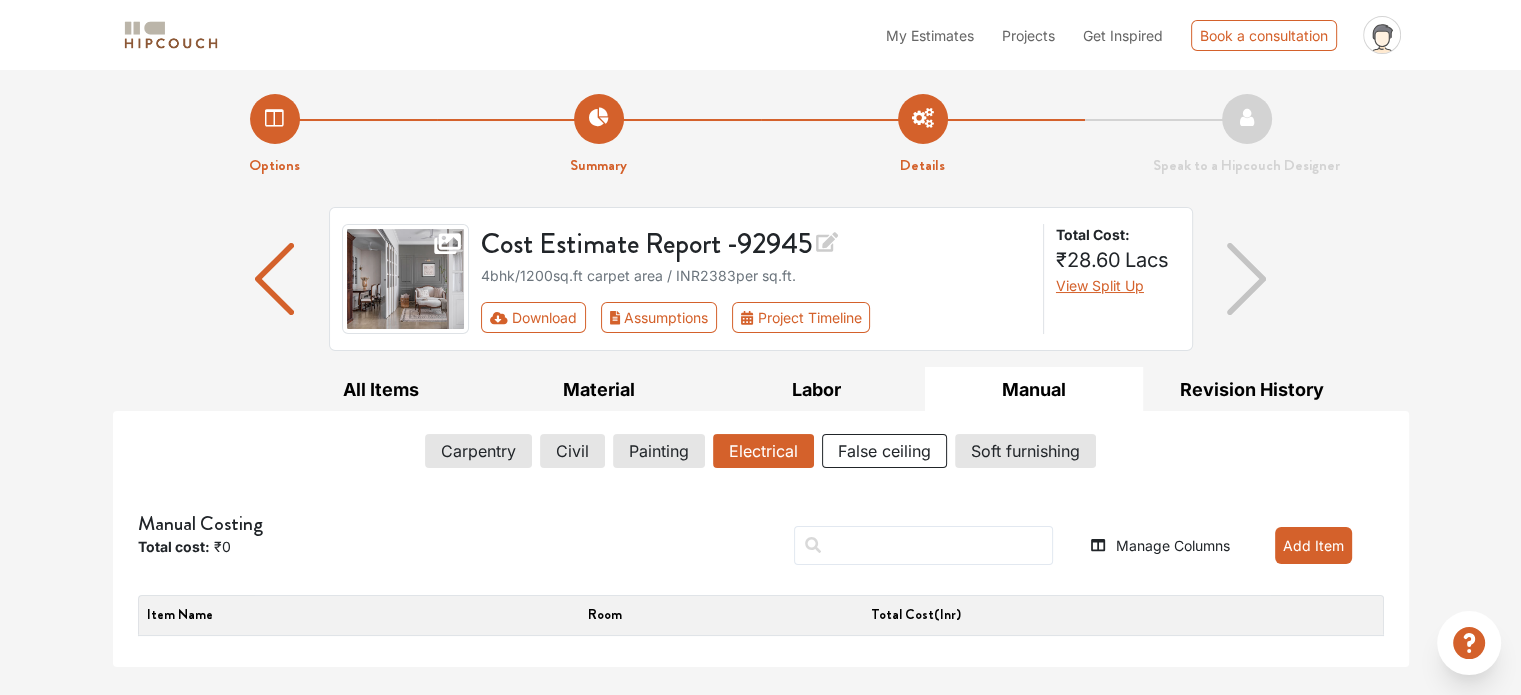 drag, startPoint x: 868, startPoint y: 459, endPoint x: 948, endPoint y: 466, distance: 80.305664 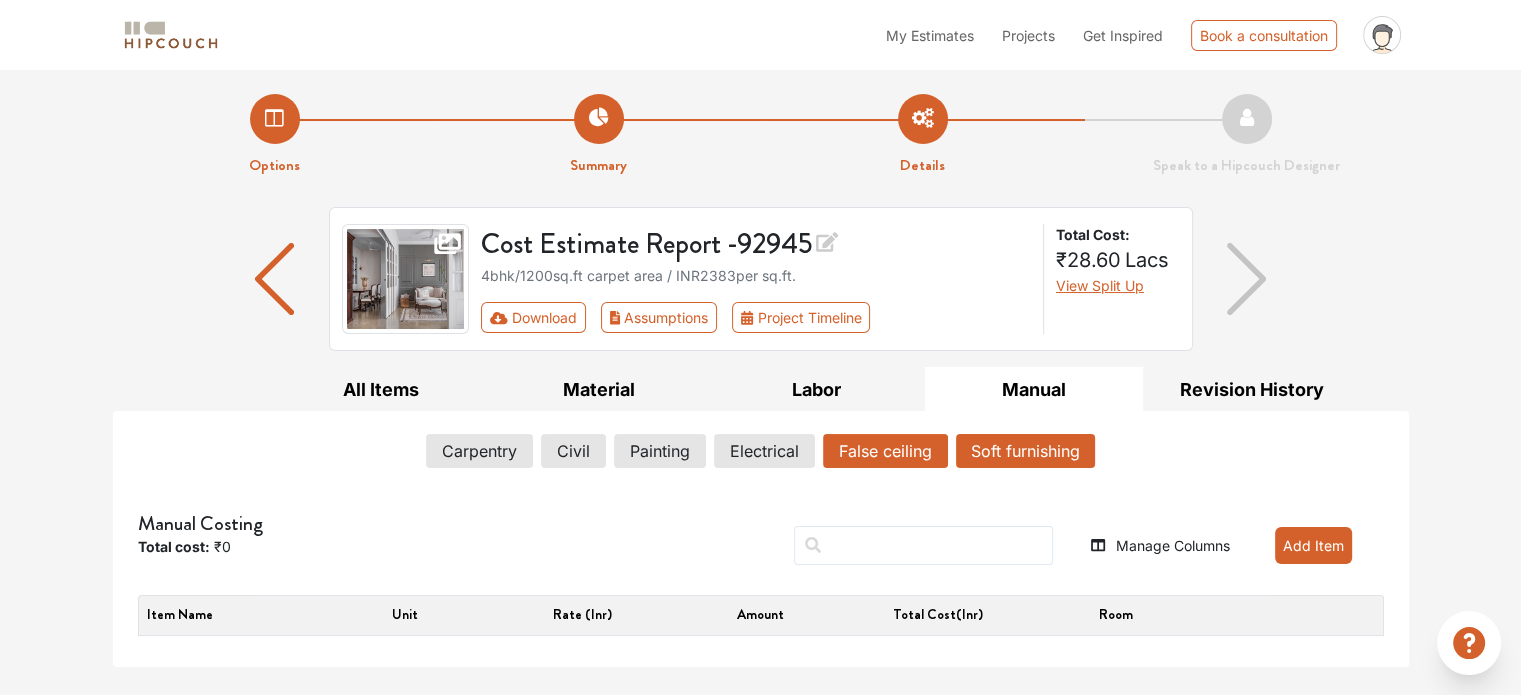 click on "Soft furnishing" at bounding box center (1025, 451) 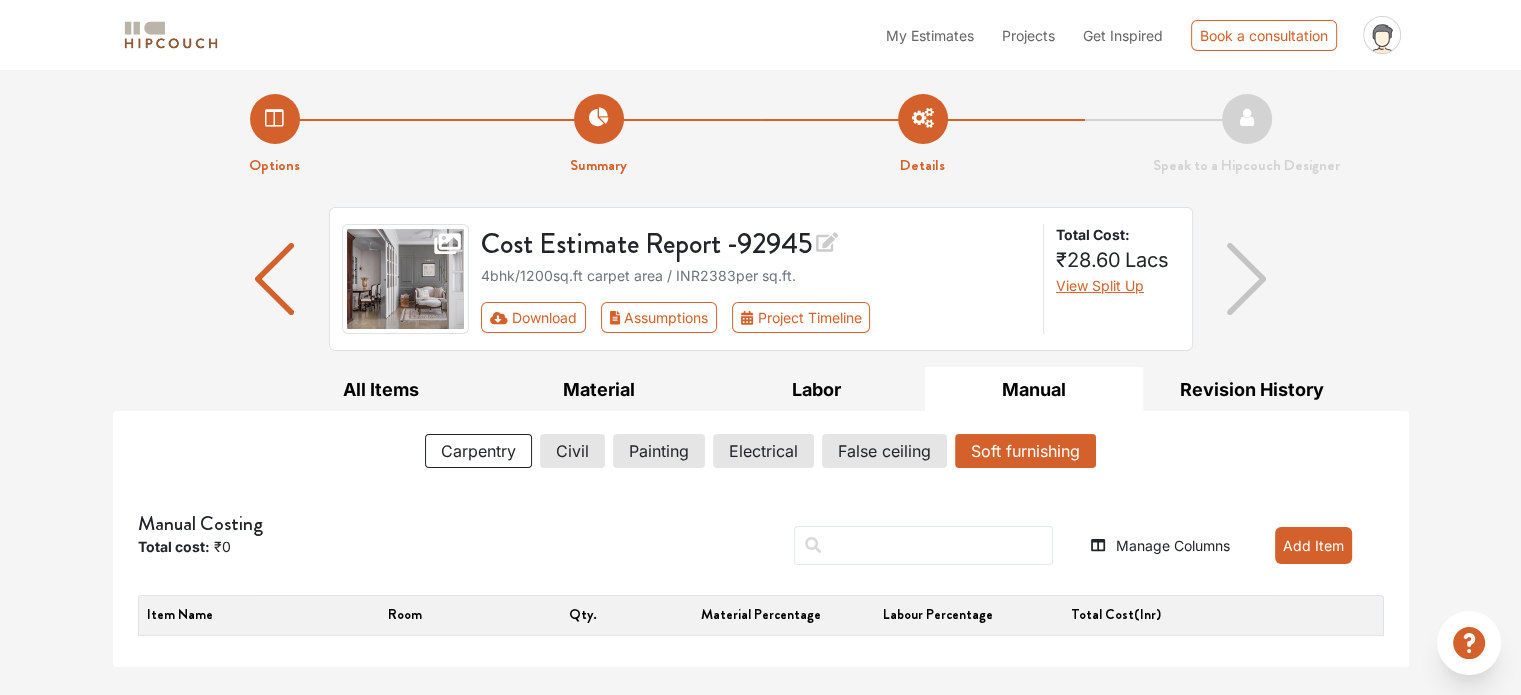 drag, startPoint x: 513, startPoint y: 451, endPoint x: 595, endPoint y: 475, distance: 85.44004 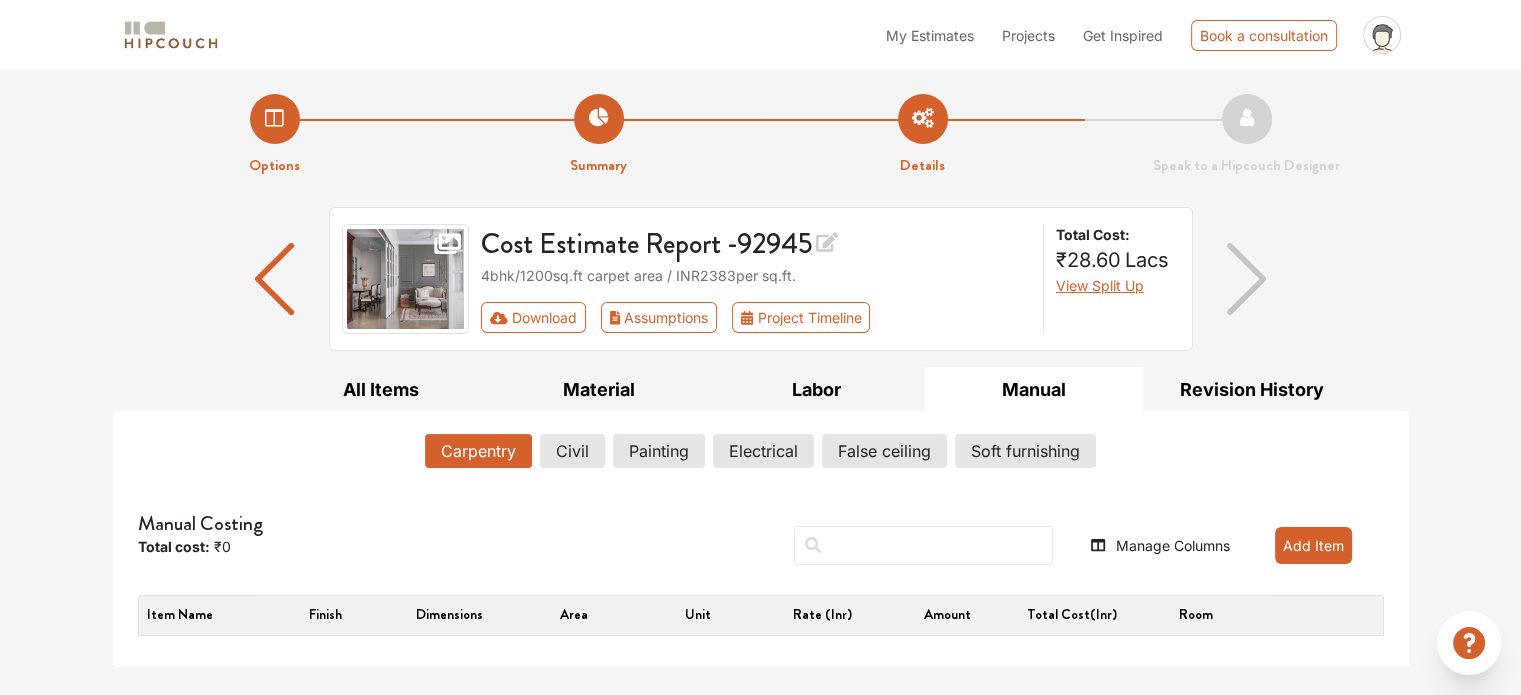 click on "Add Item" at bounding box center (1313, 545) 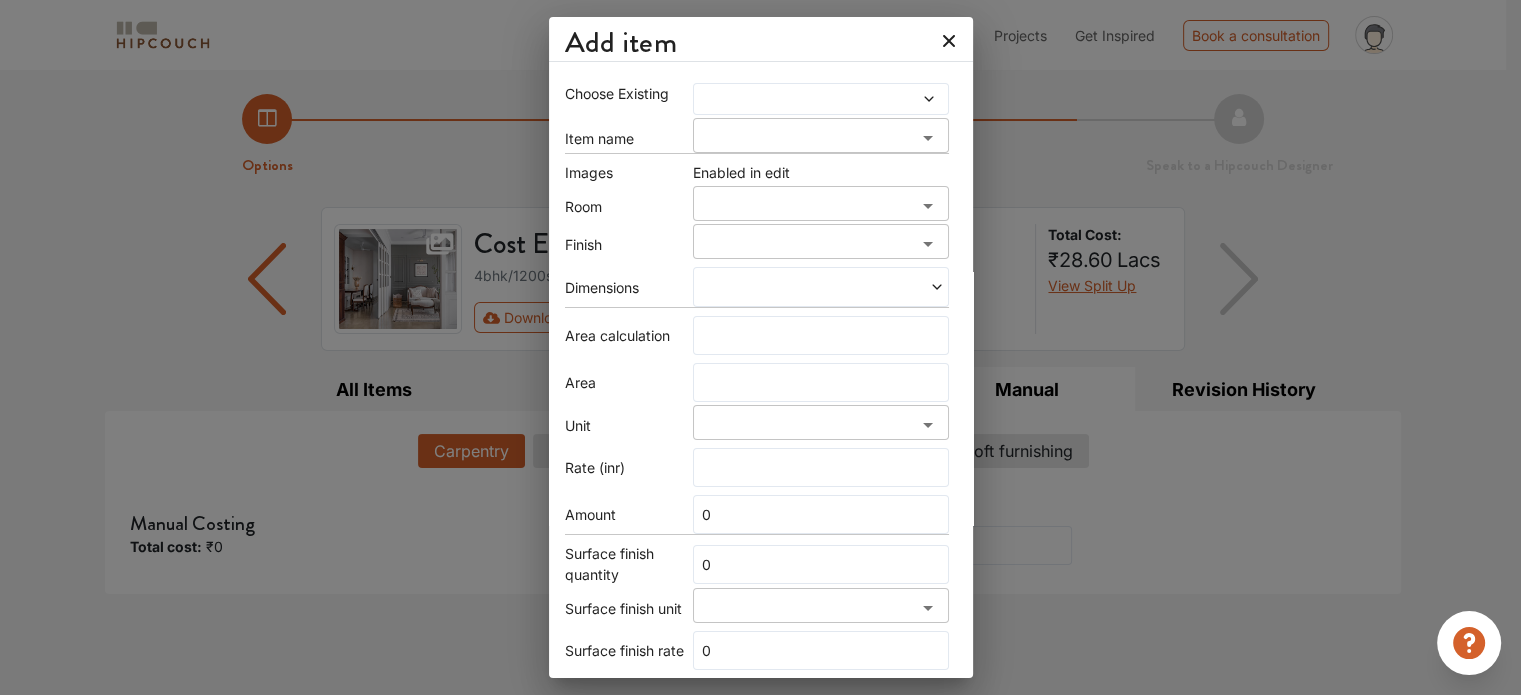click at bounding box center (787, 99) 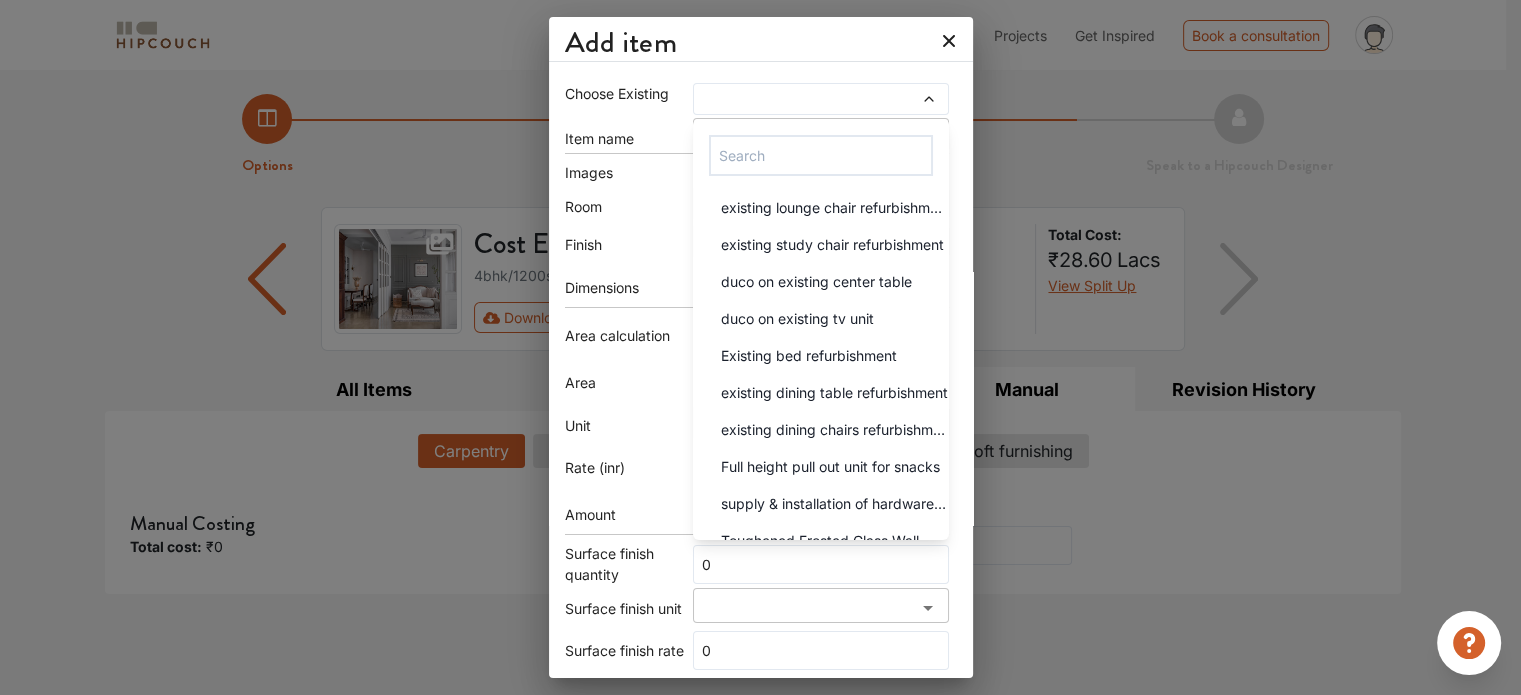 scroll, scrollTop: 600, scrollLeft: 0, axis: vertical 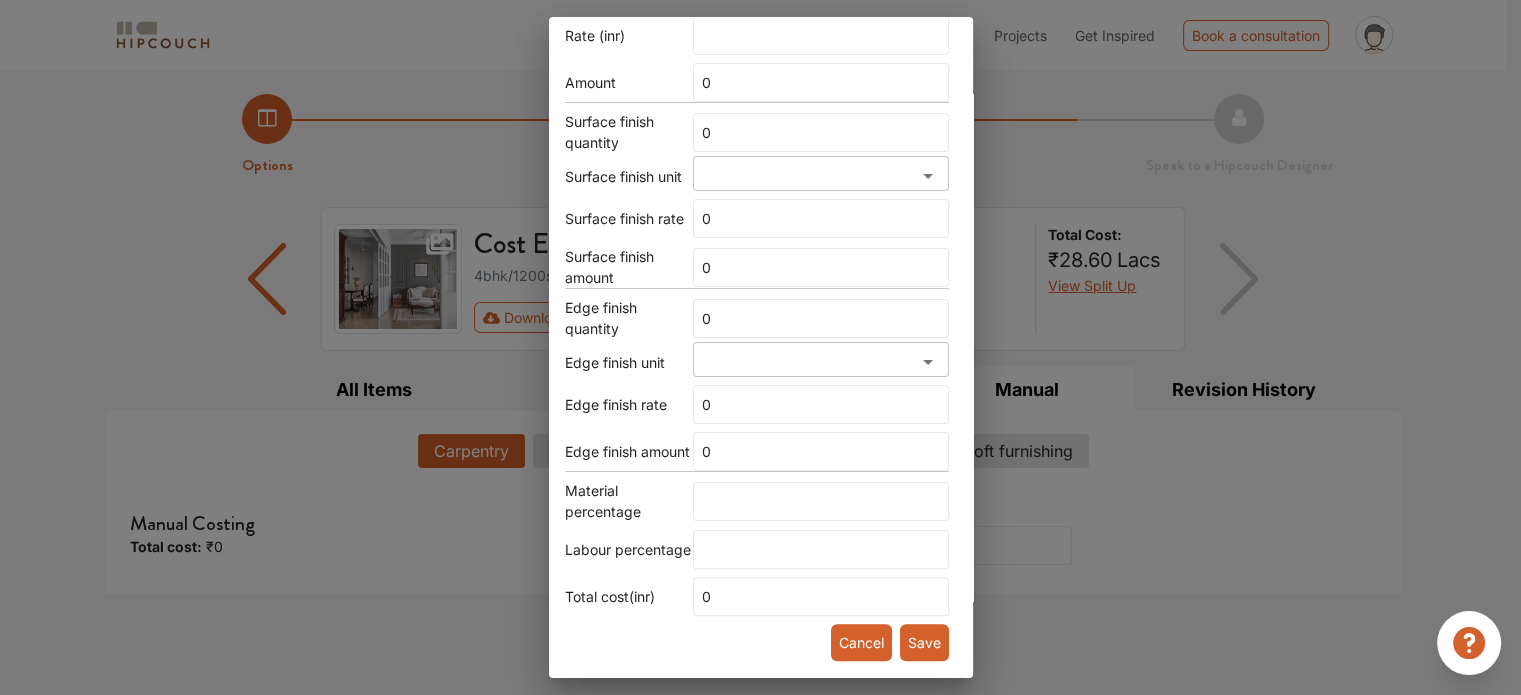 click on "Cancel" at bounding box center (861, 642) 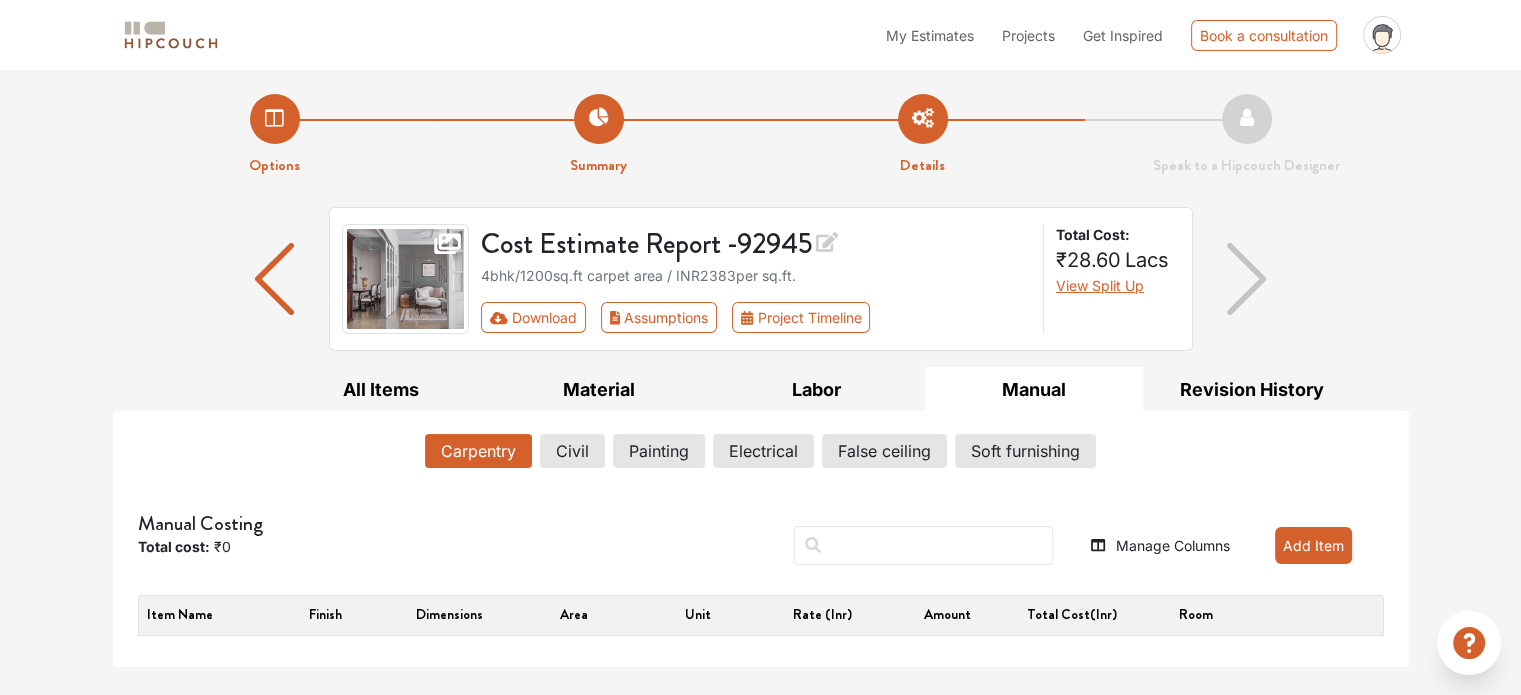 click 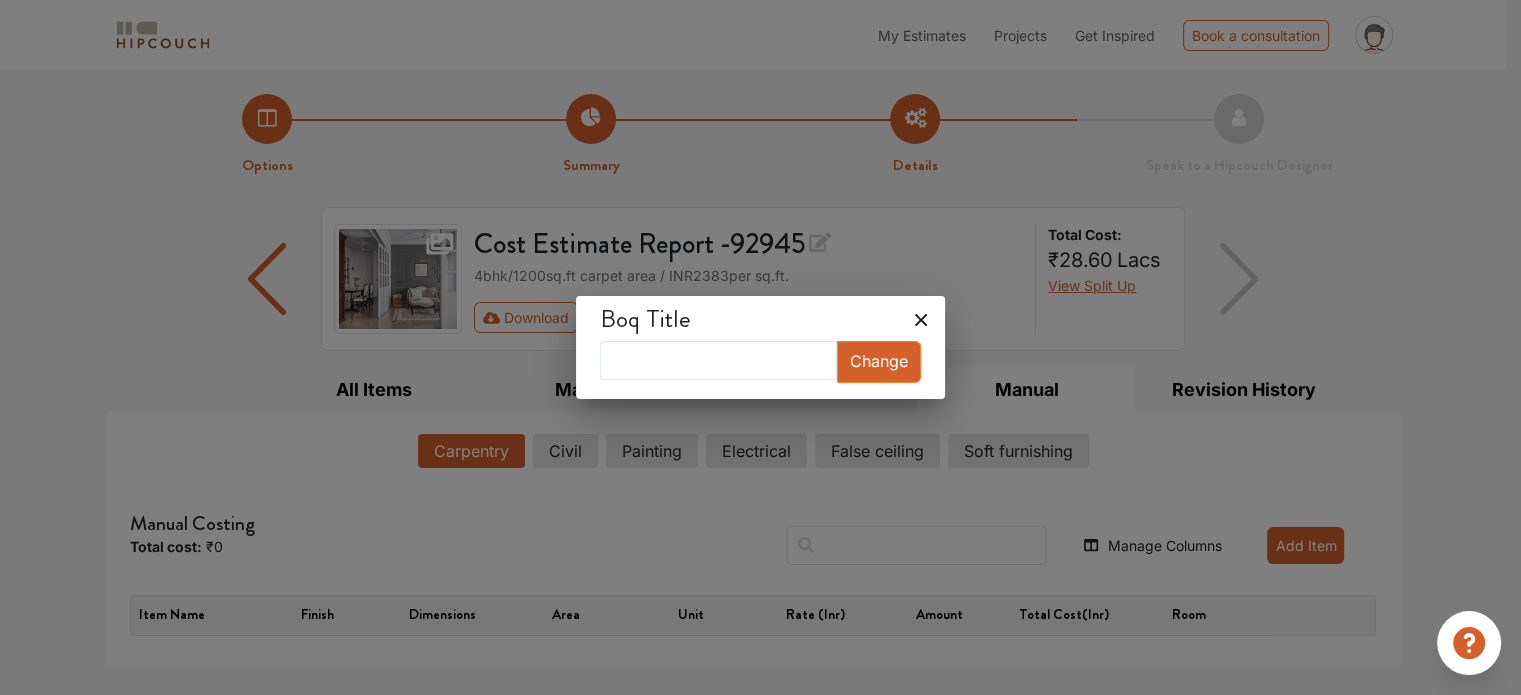 click 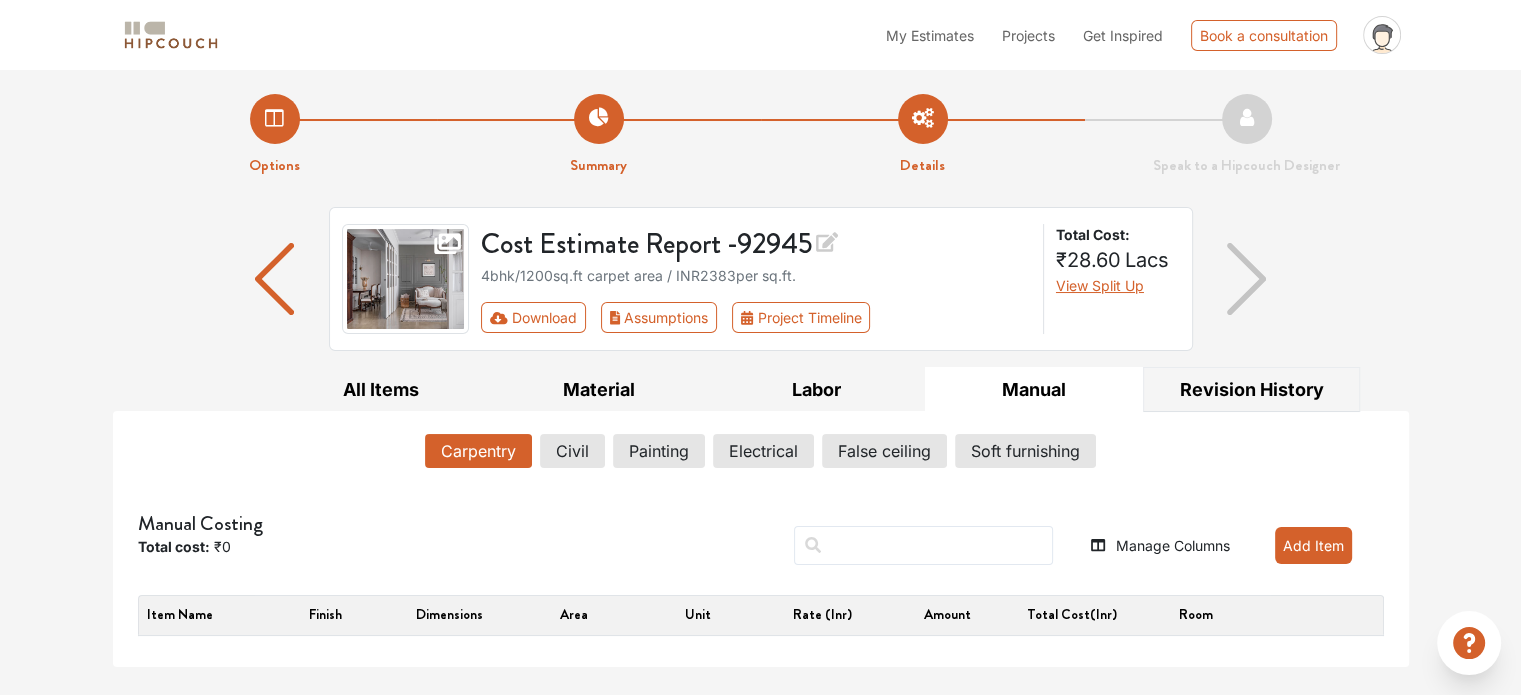 click on "Revision History" at bounding box center (1252, 389) 